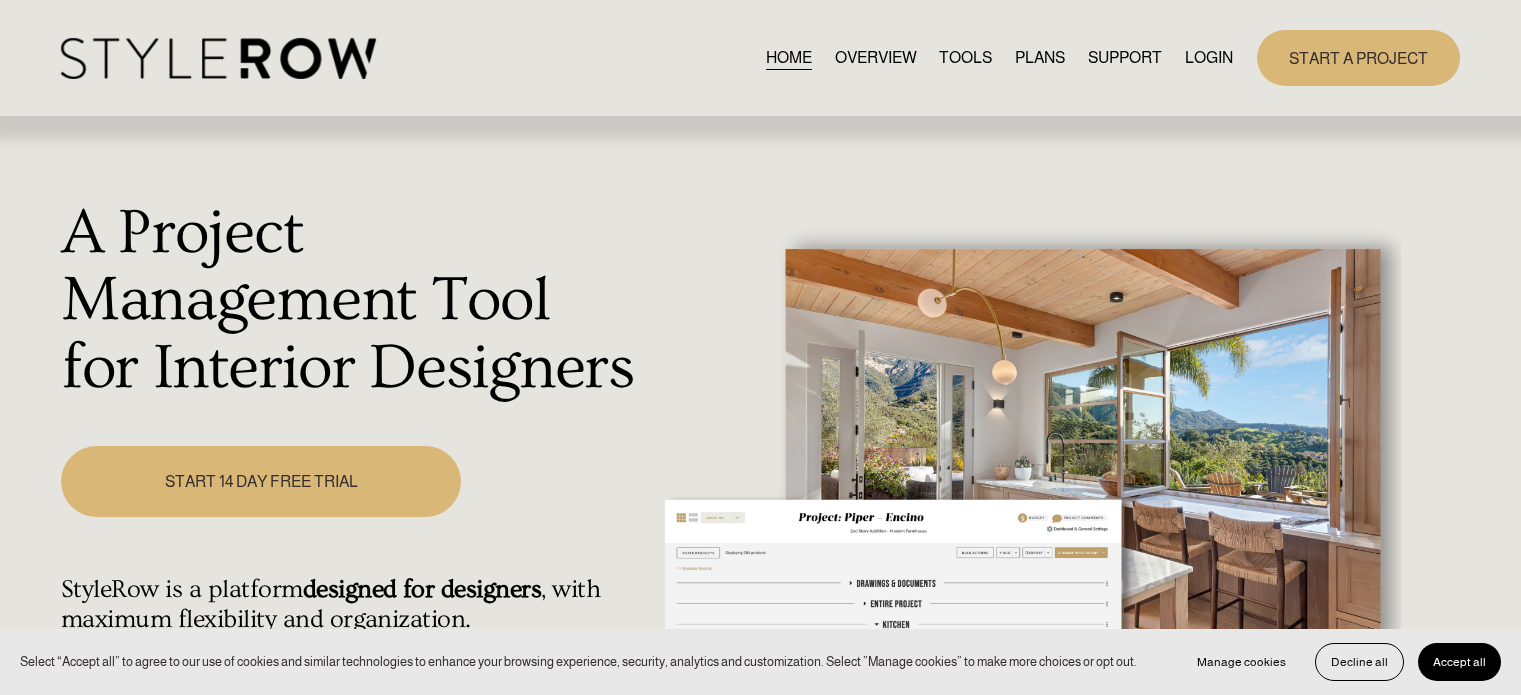 scroll, scrollTop: 0, scrollLeft: 0, axis: both 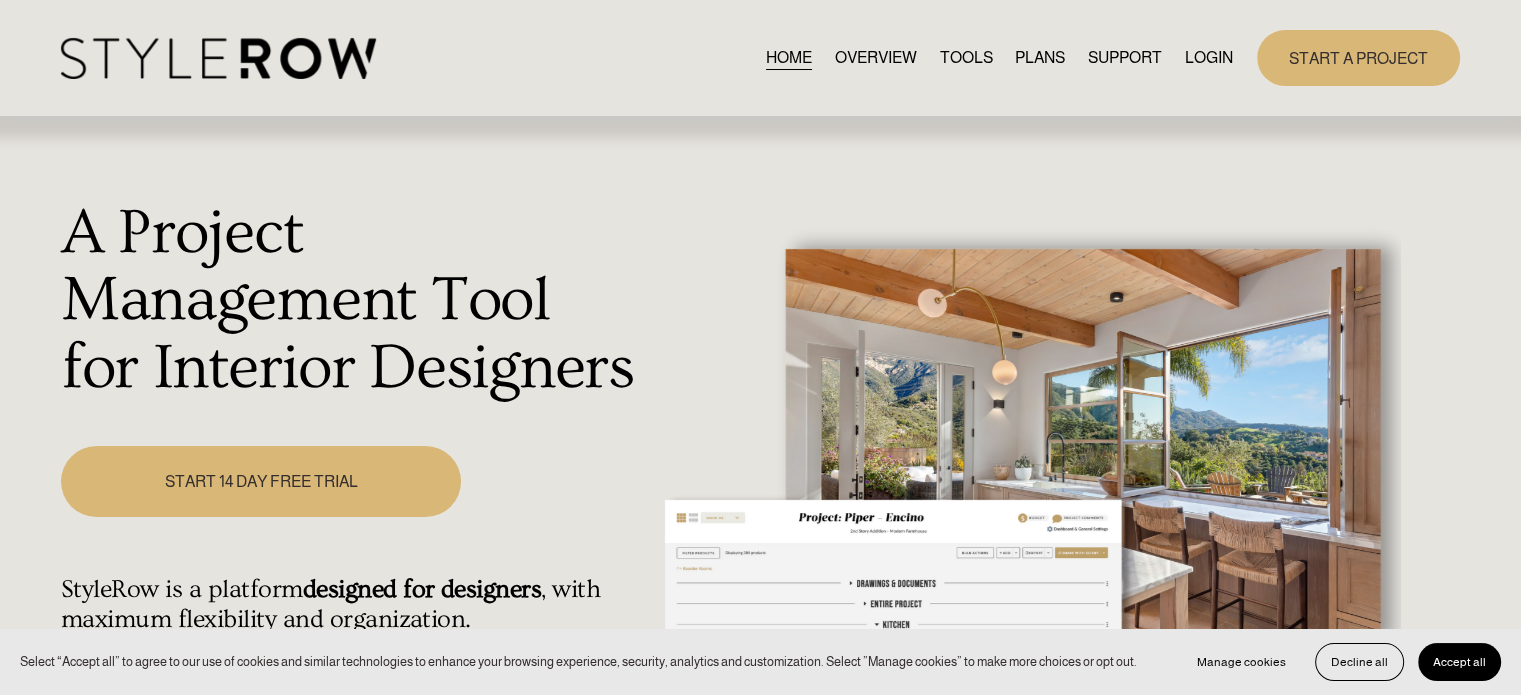 click on "LOGIN" at bounding box center [1209, 57] 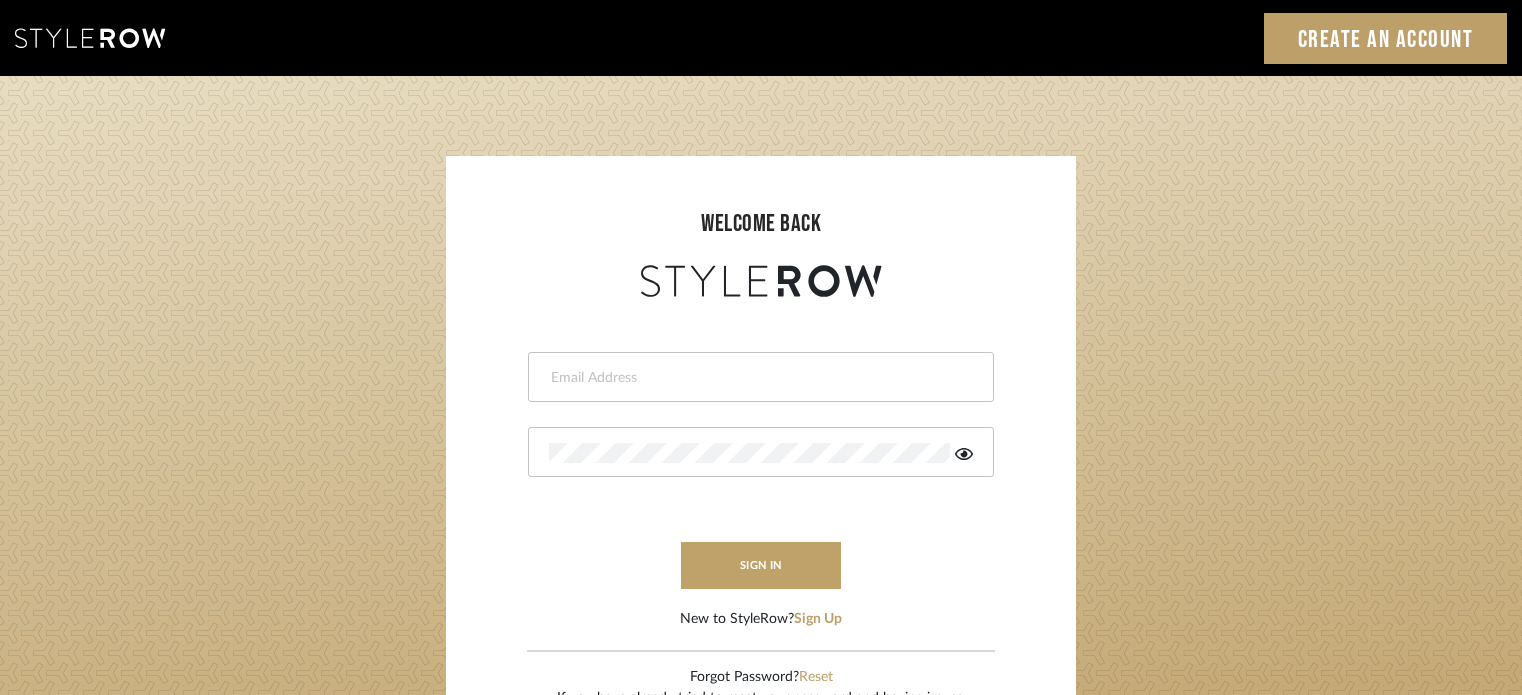 scroll, scrollTop: 0, scrollLeft: 0, axis: both 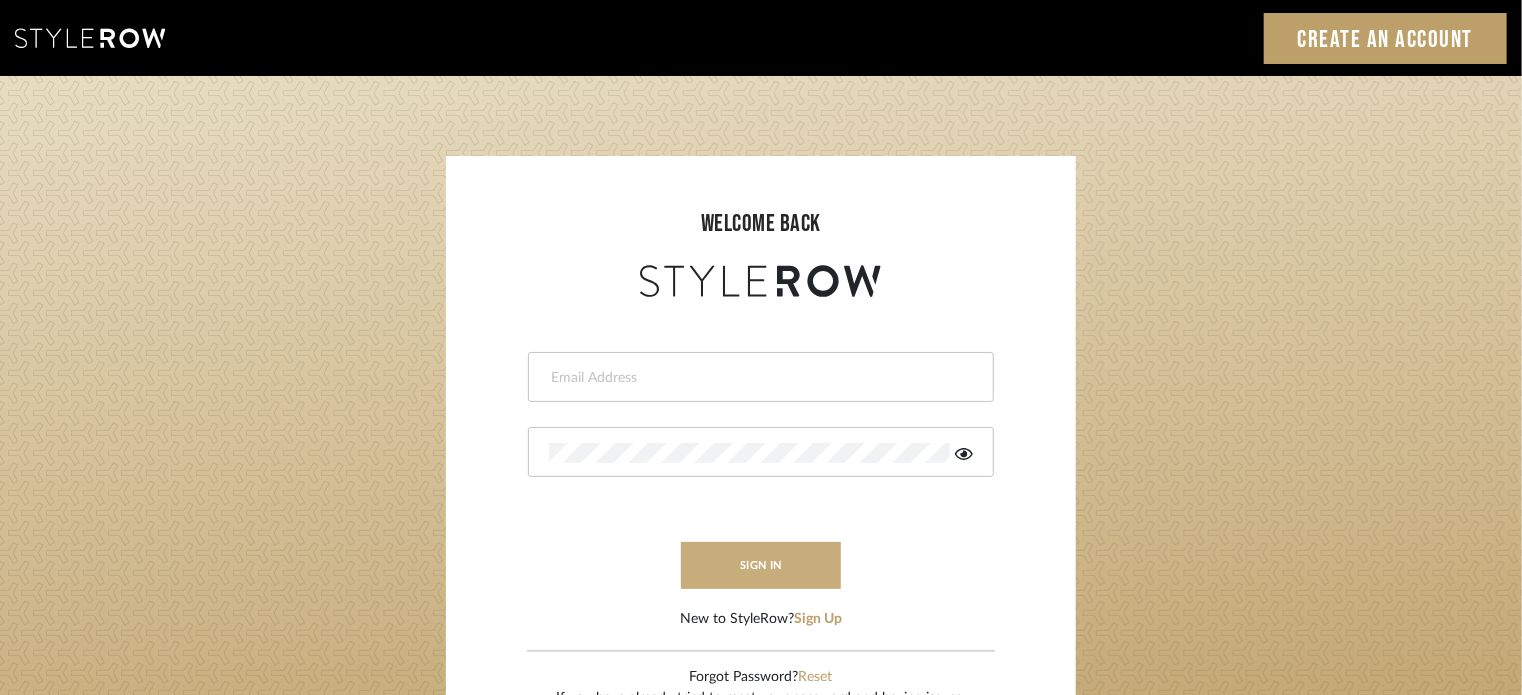 type on "lisaf@fontaine-ds.com" 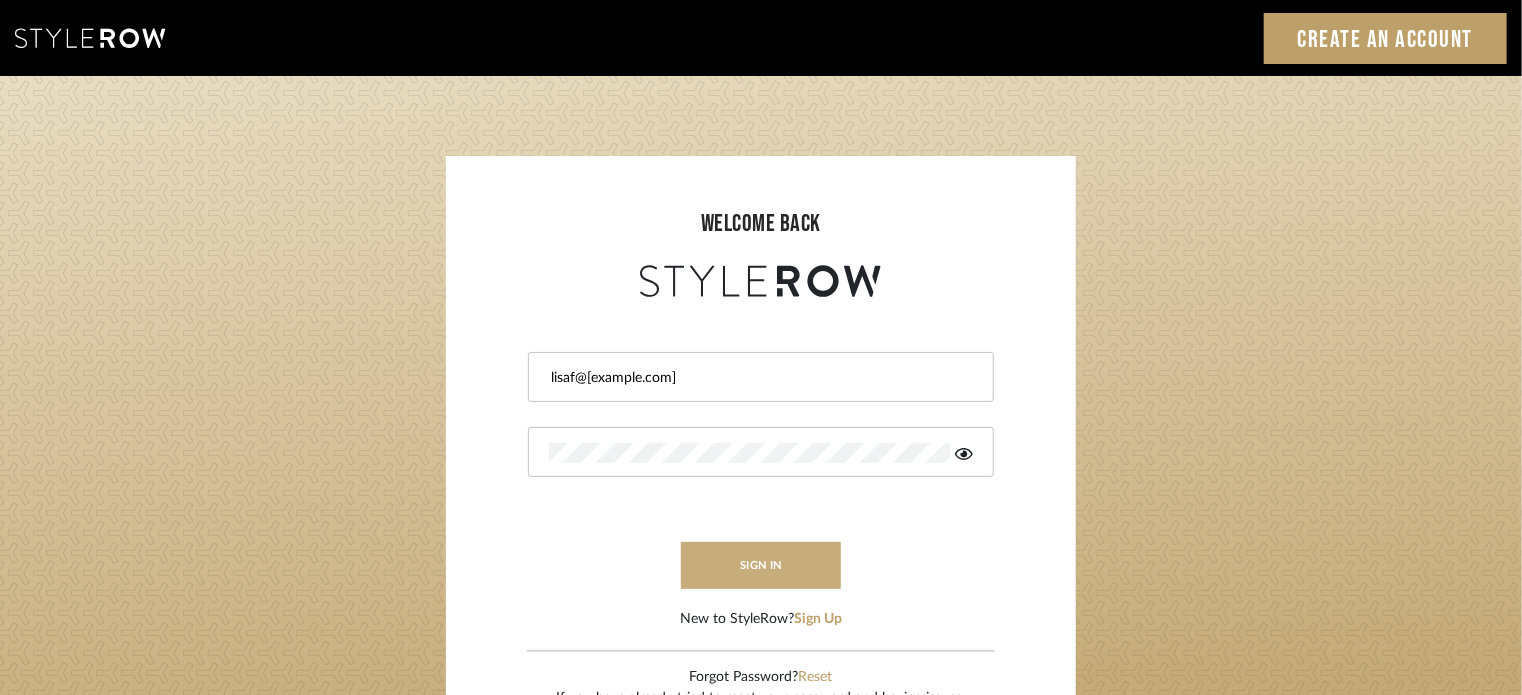 click on "sign in" at bounding box center (761, 565) 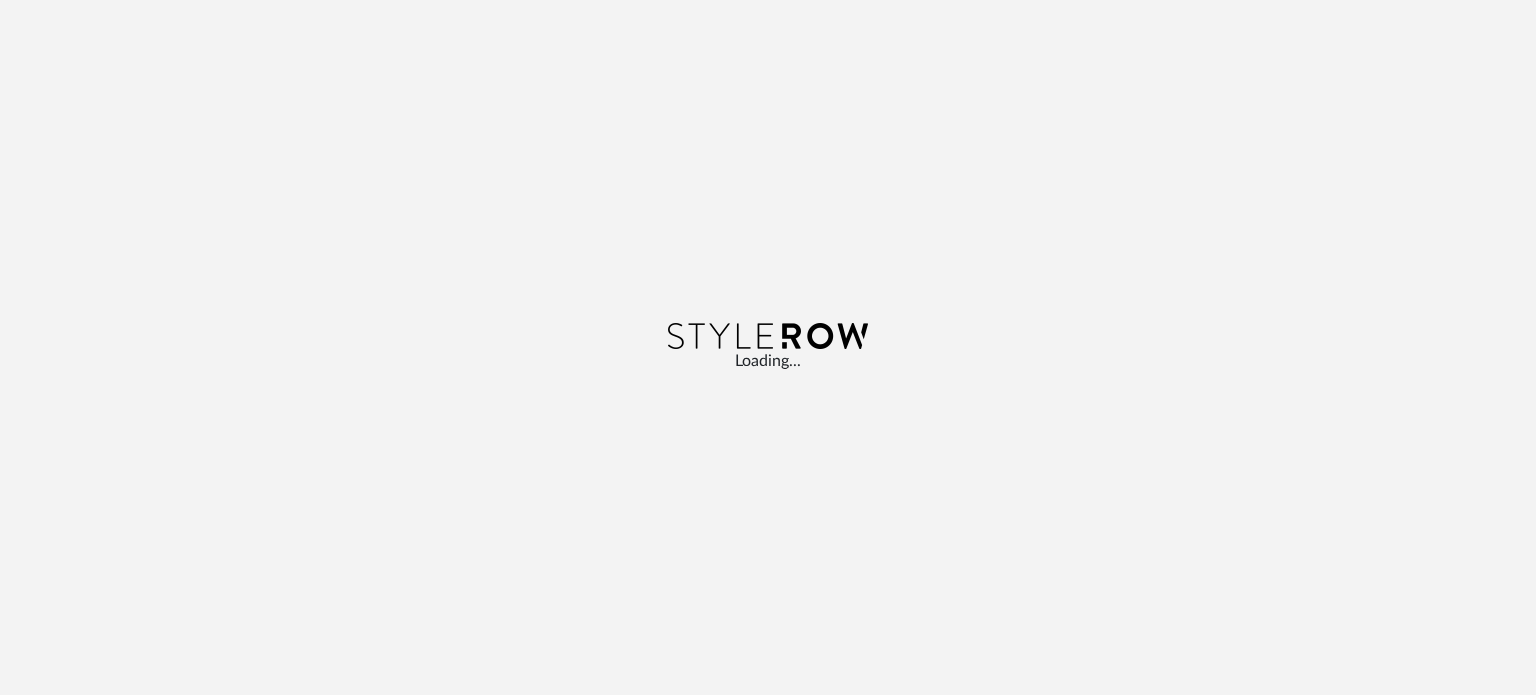 scroll, scrollTop: 0, scrollLeft: 0, axis: both 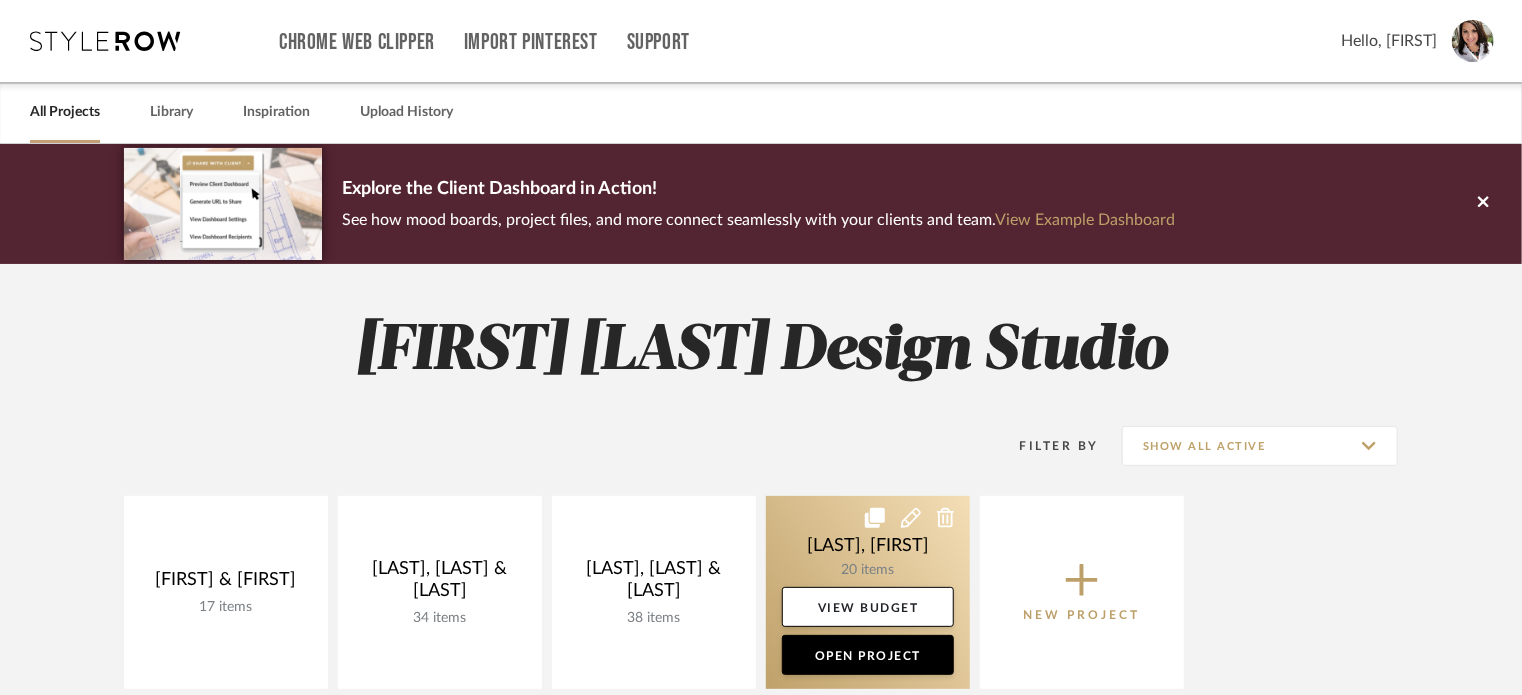 click 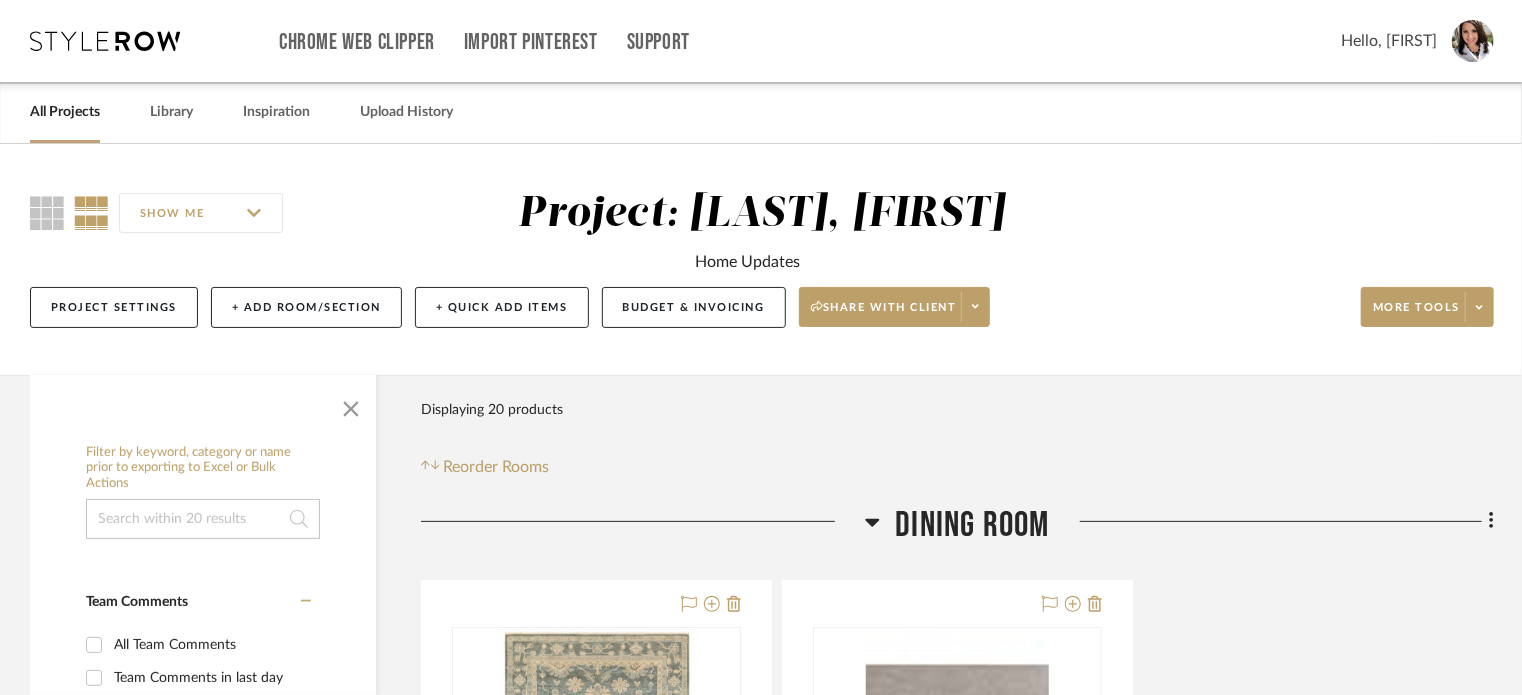 click 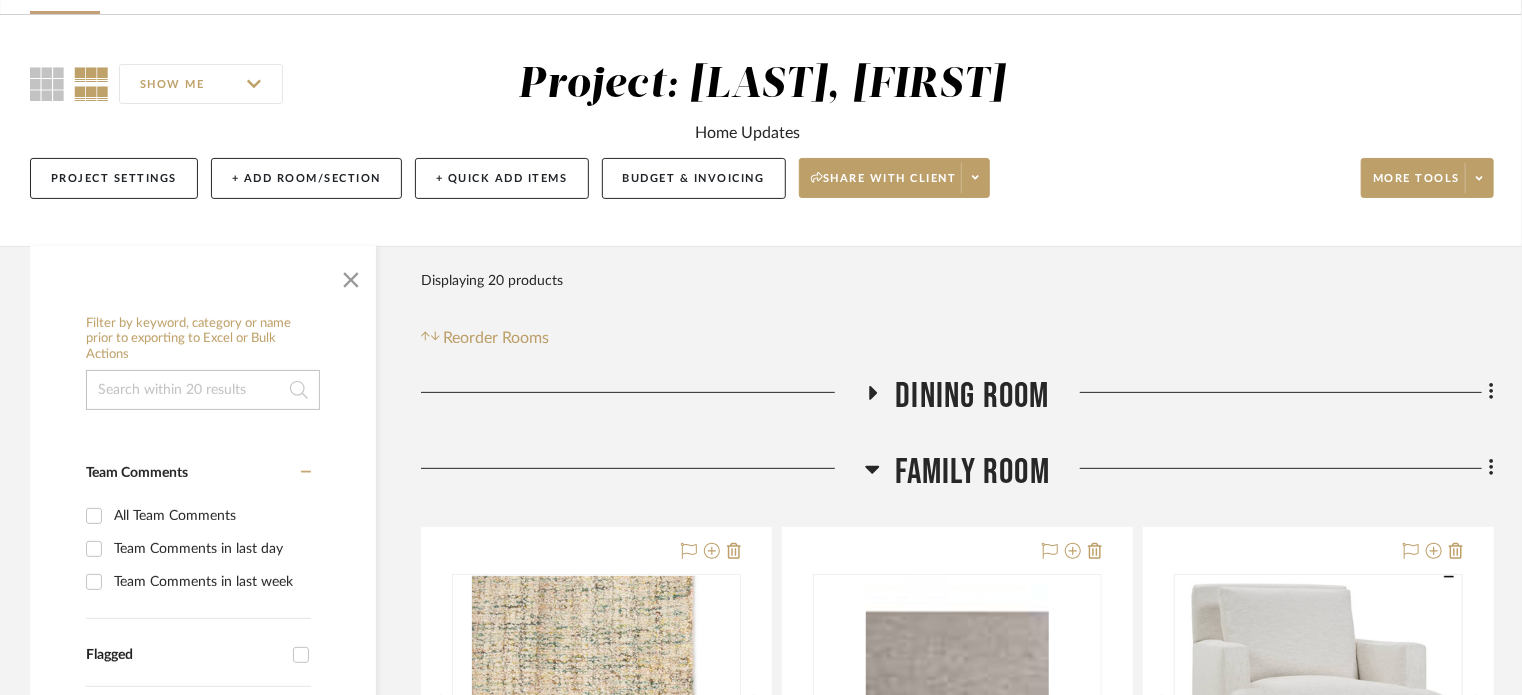 scroll, scrollTop: 300, scrollLeft: 0, axis: vertical 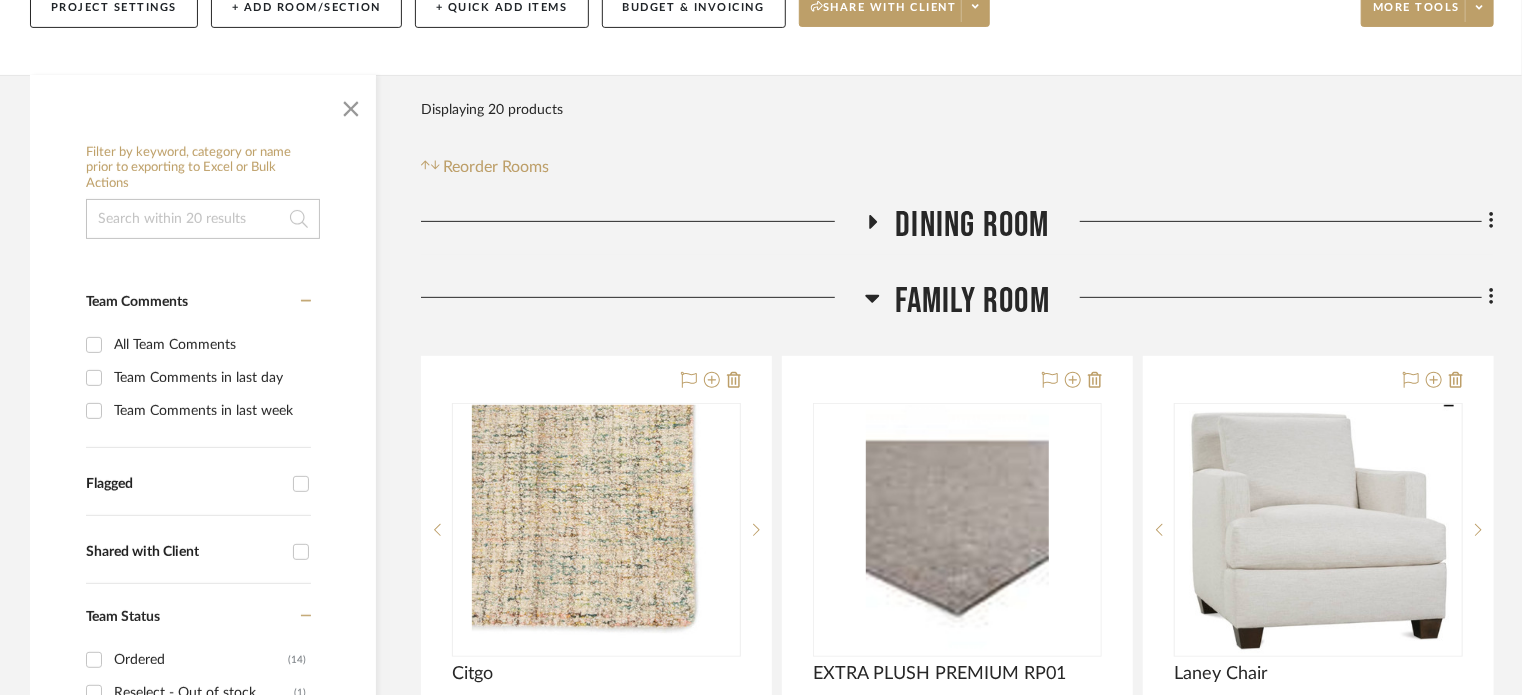 click 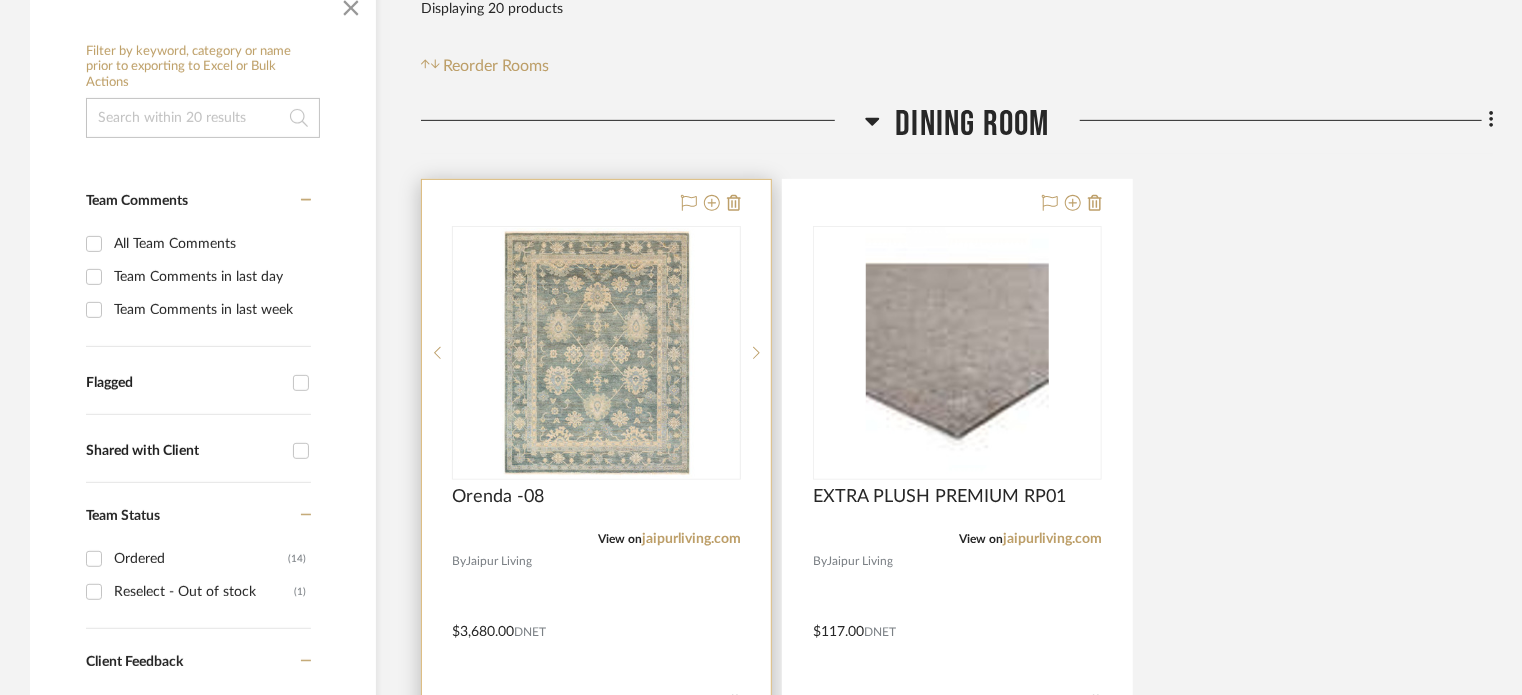 scroll, scrollTop: 500, scrollLeft: 0, axis: vertical 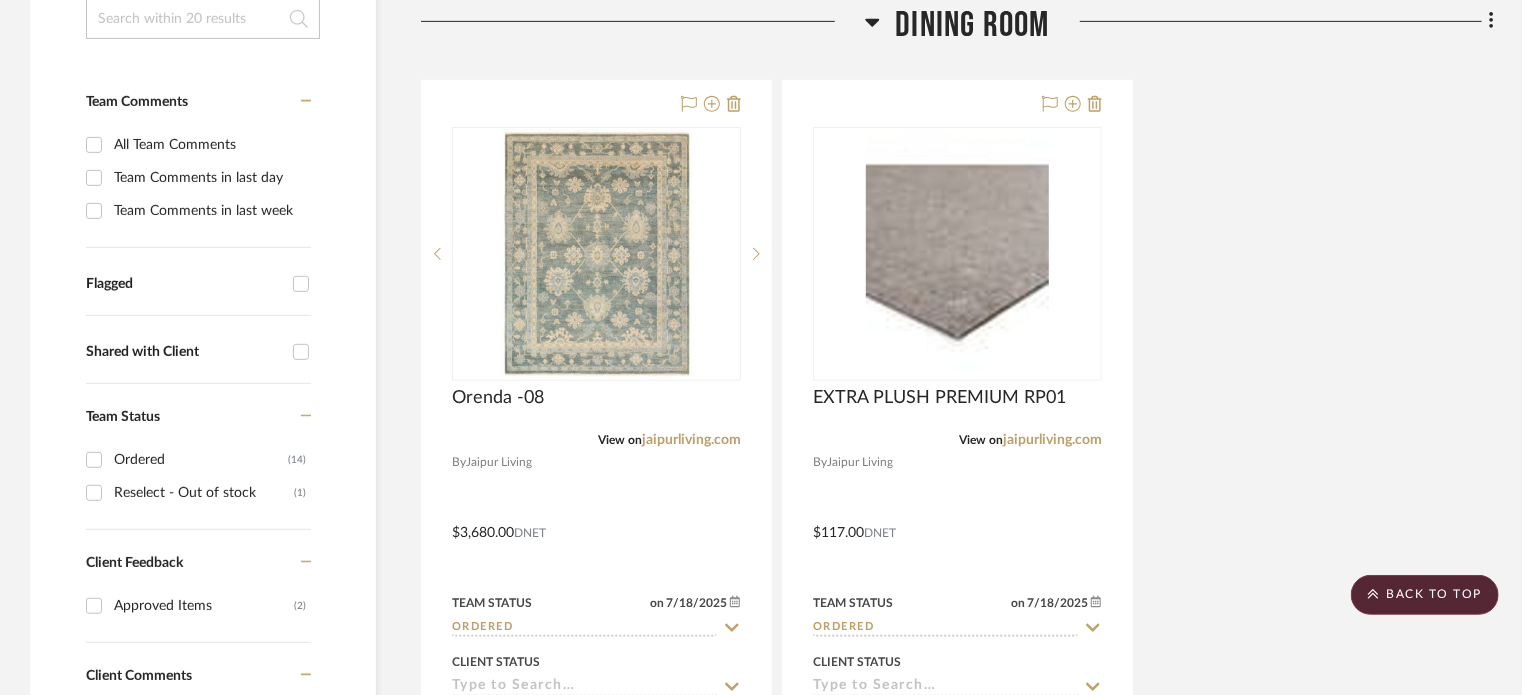 click 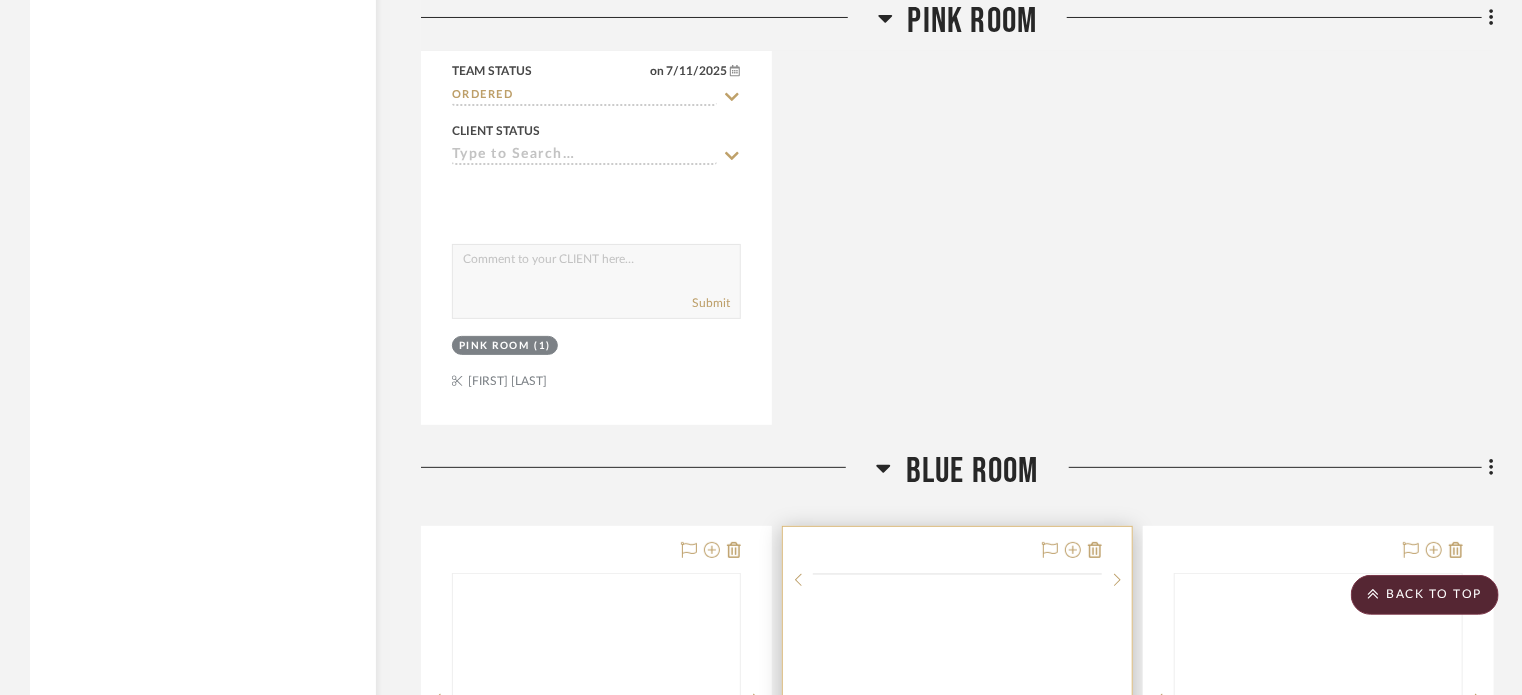 scroll, scrollTop: 4200, scrollLeft: 0, axis: vertical 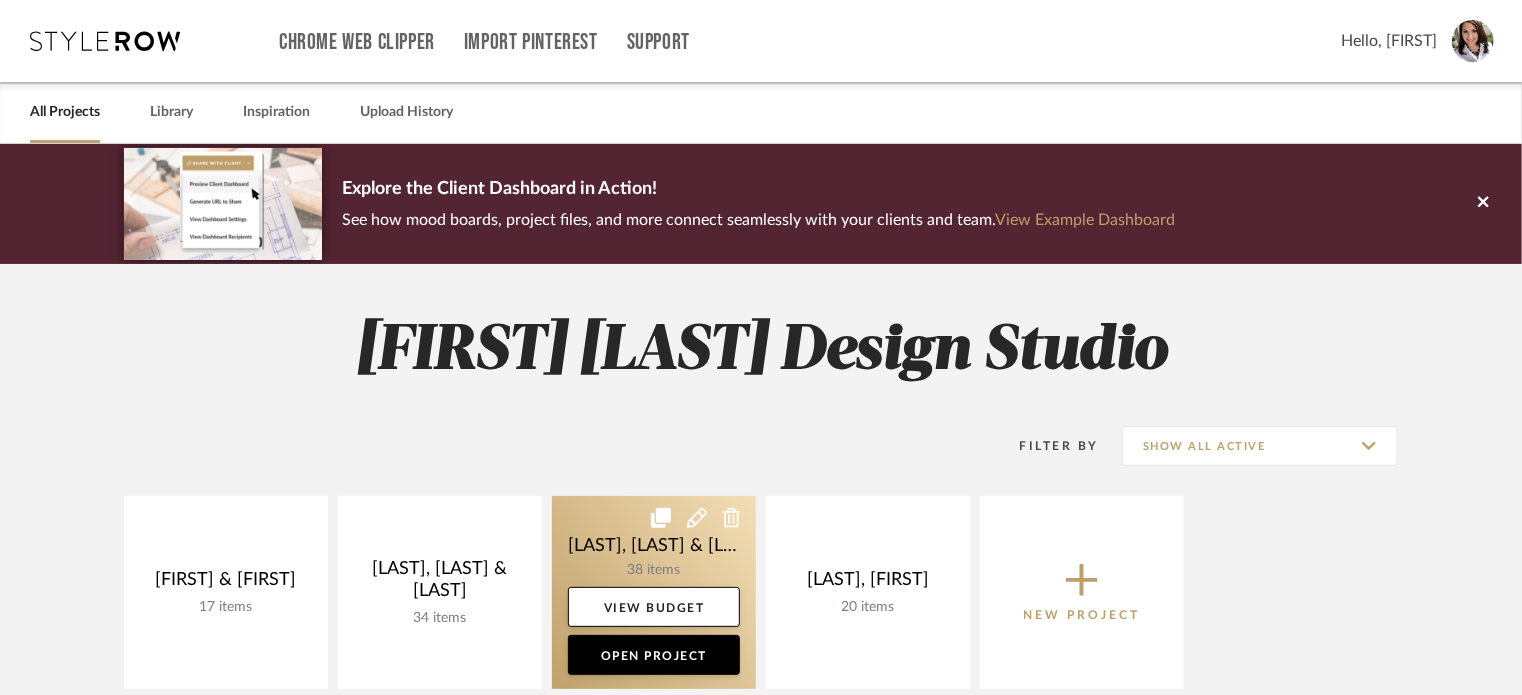 click 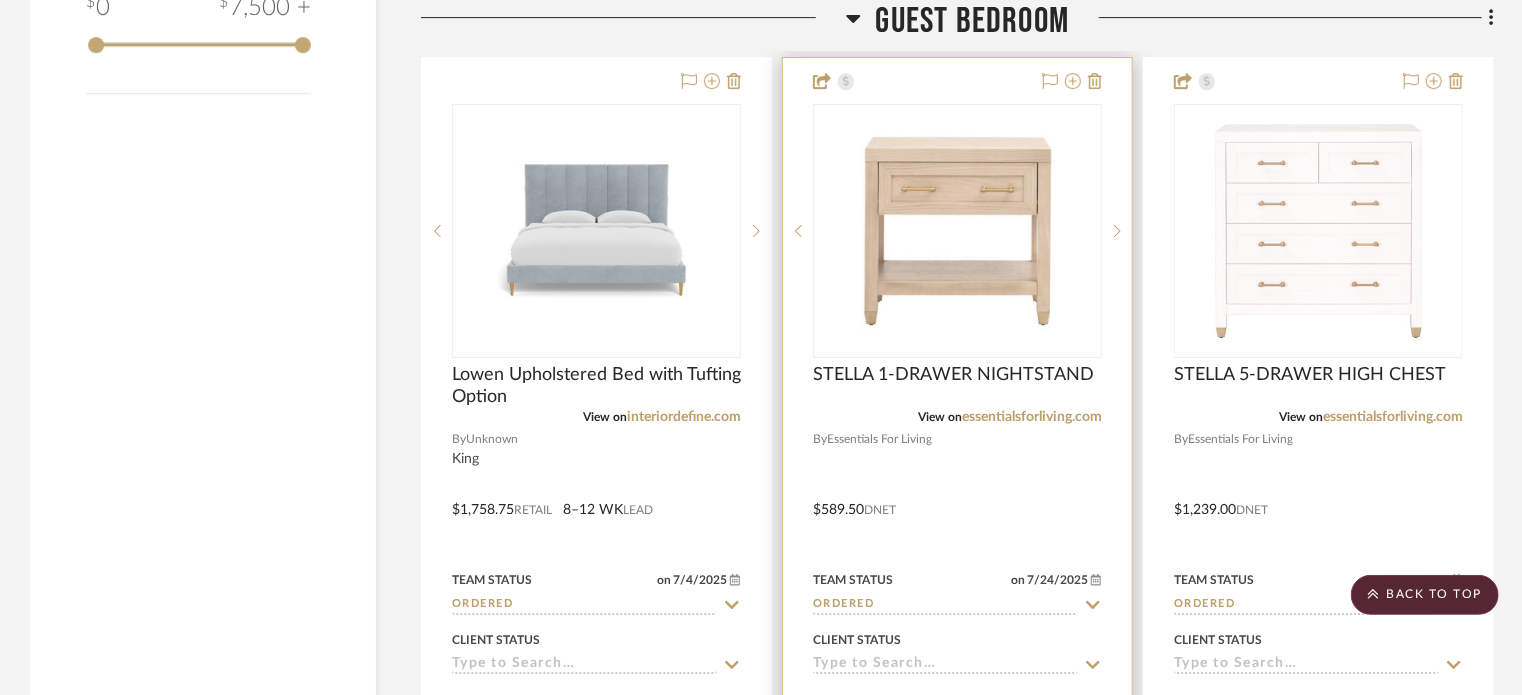 scroll, scrollTop: 3400, scrollLeft: 0, axis: vertical 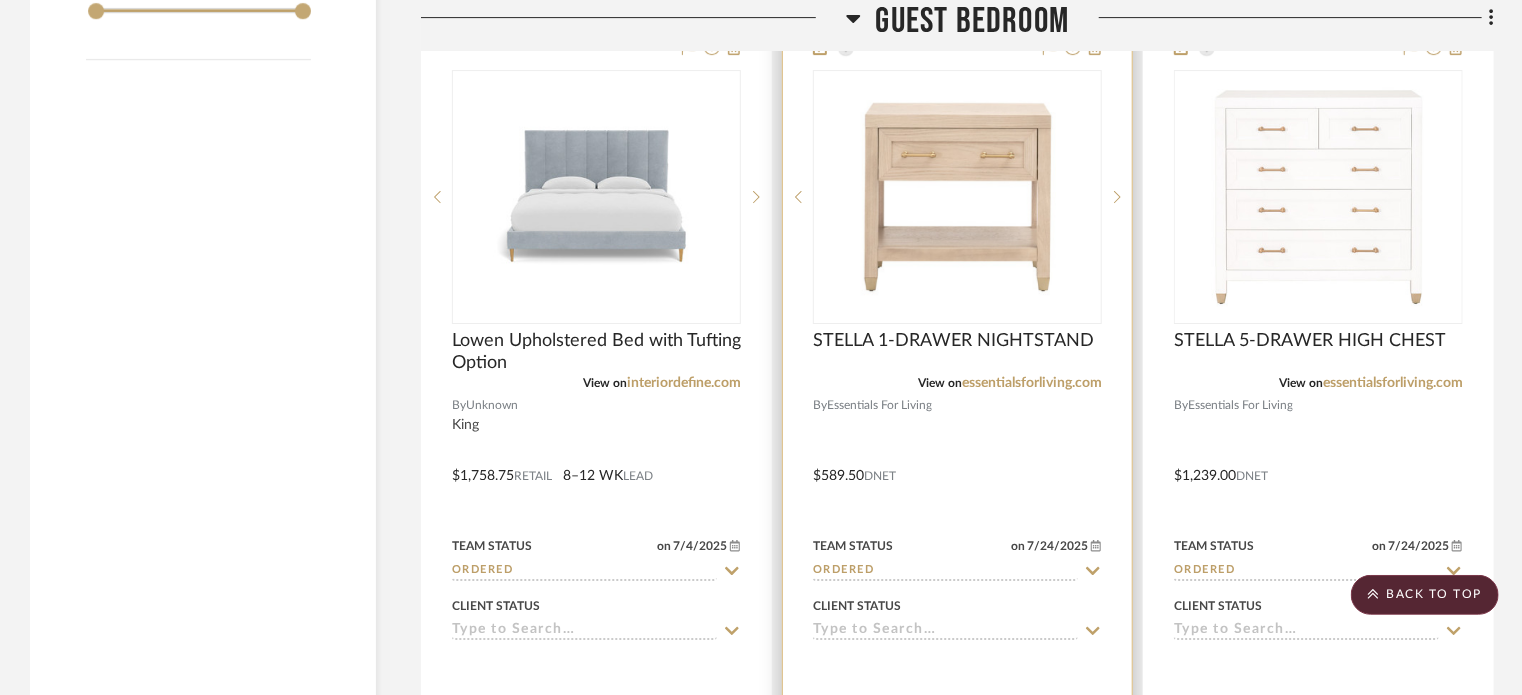 click on "Ordered" 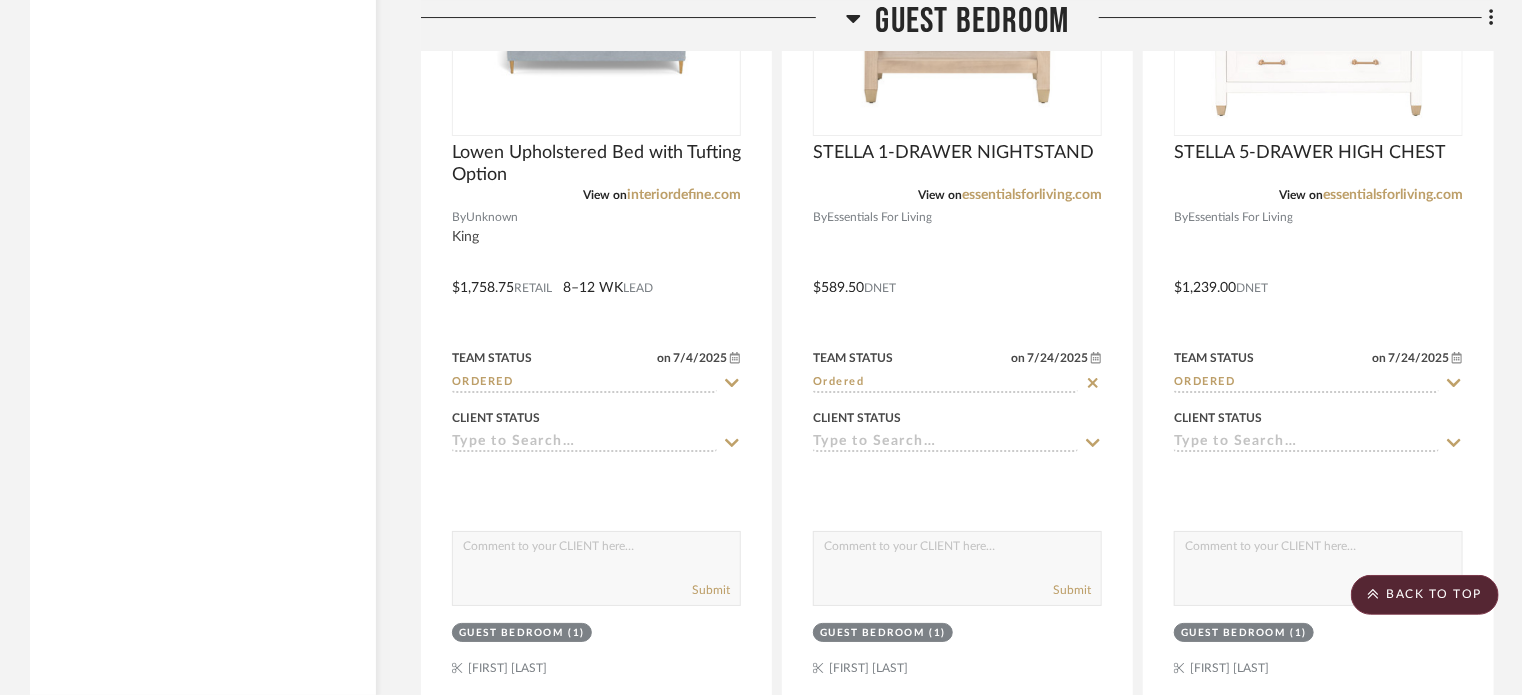 scroll, scrollTop: 3600, scrollLeft: 0, axis: vertical 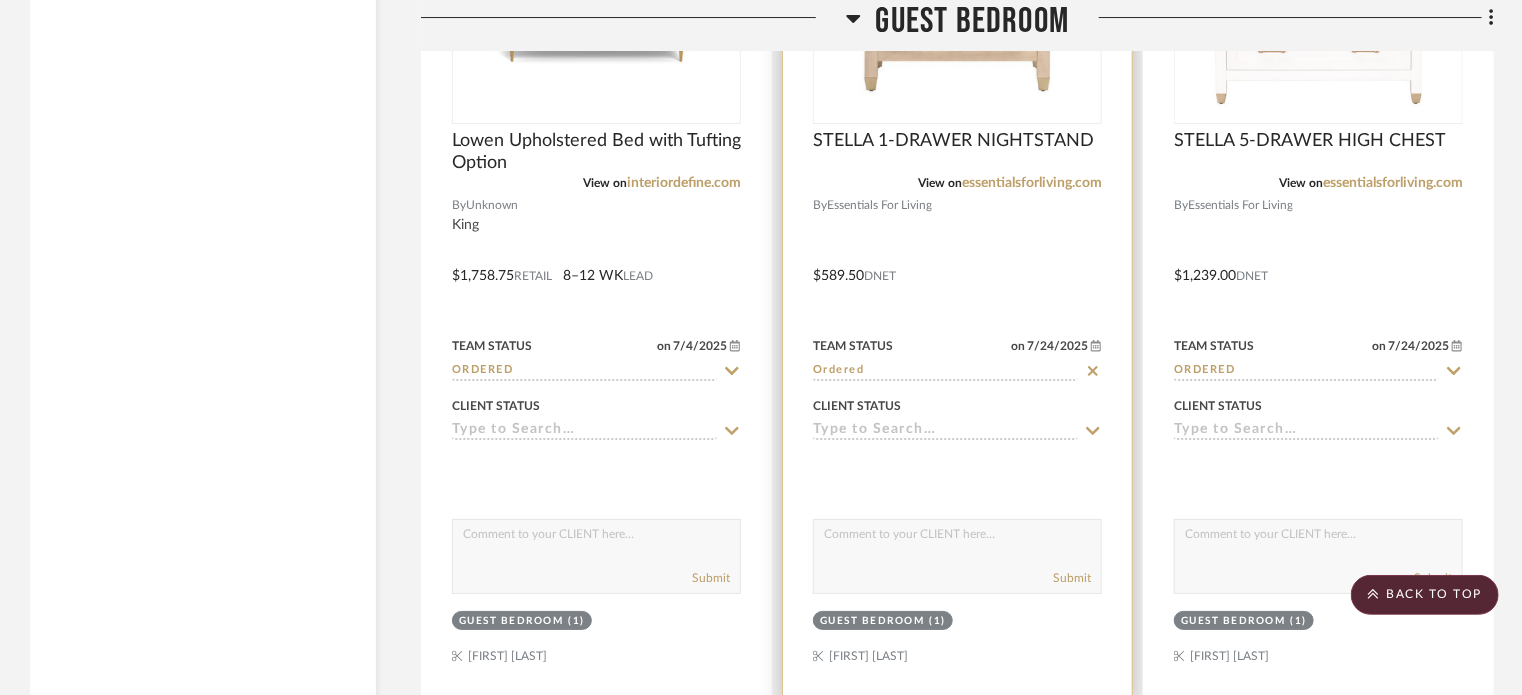 click 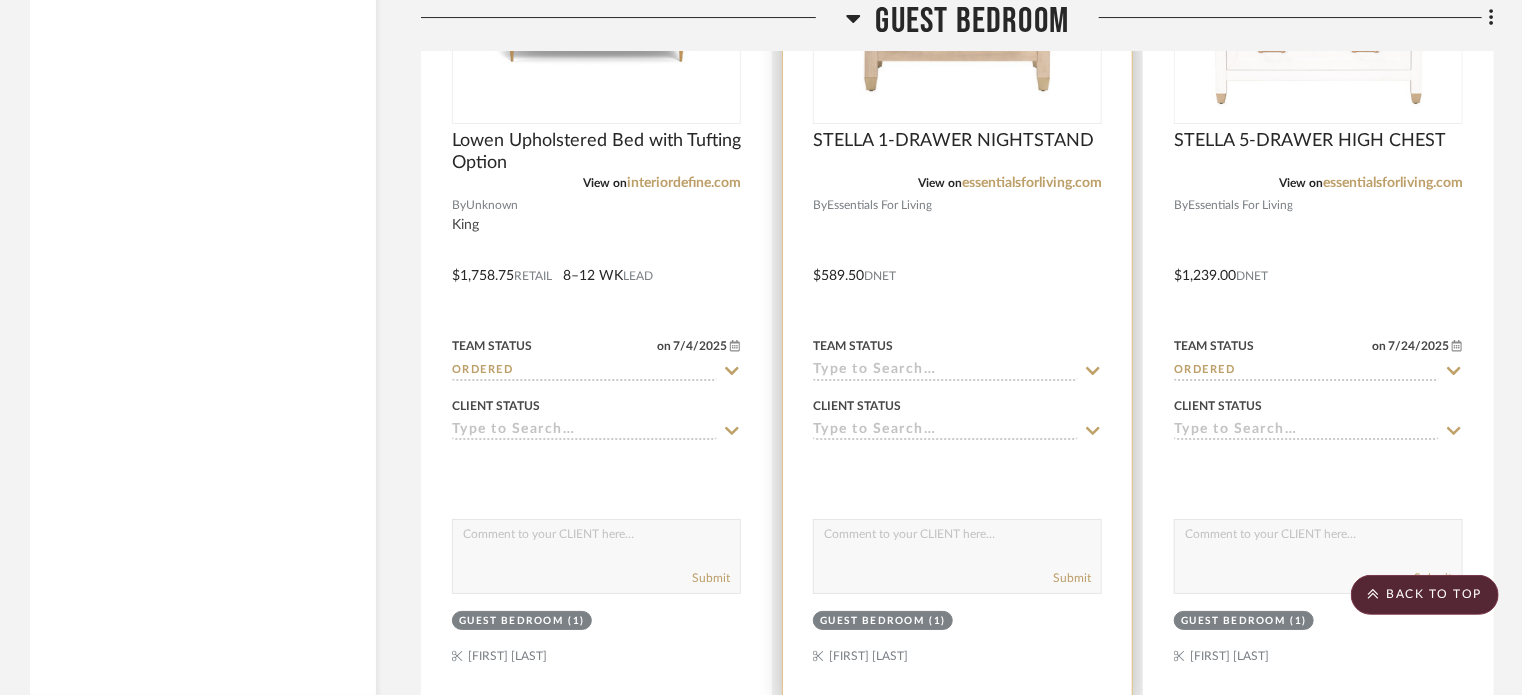 click 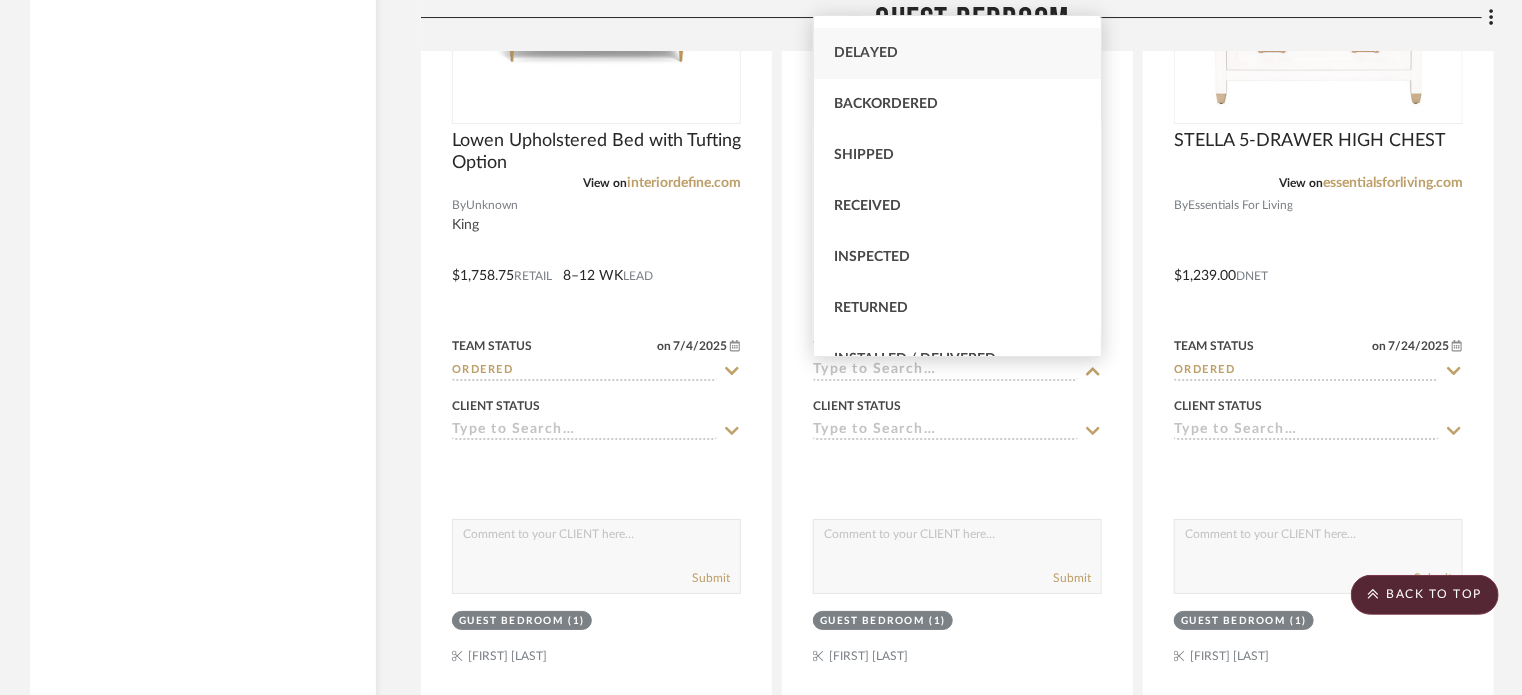 scroll, scrollTop: 200, scrollLeft: 0, axis: vertical 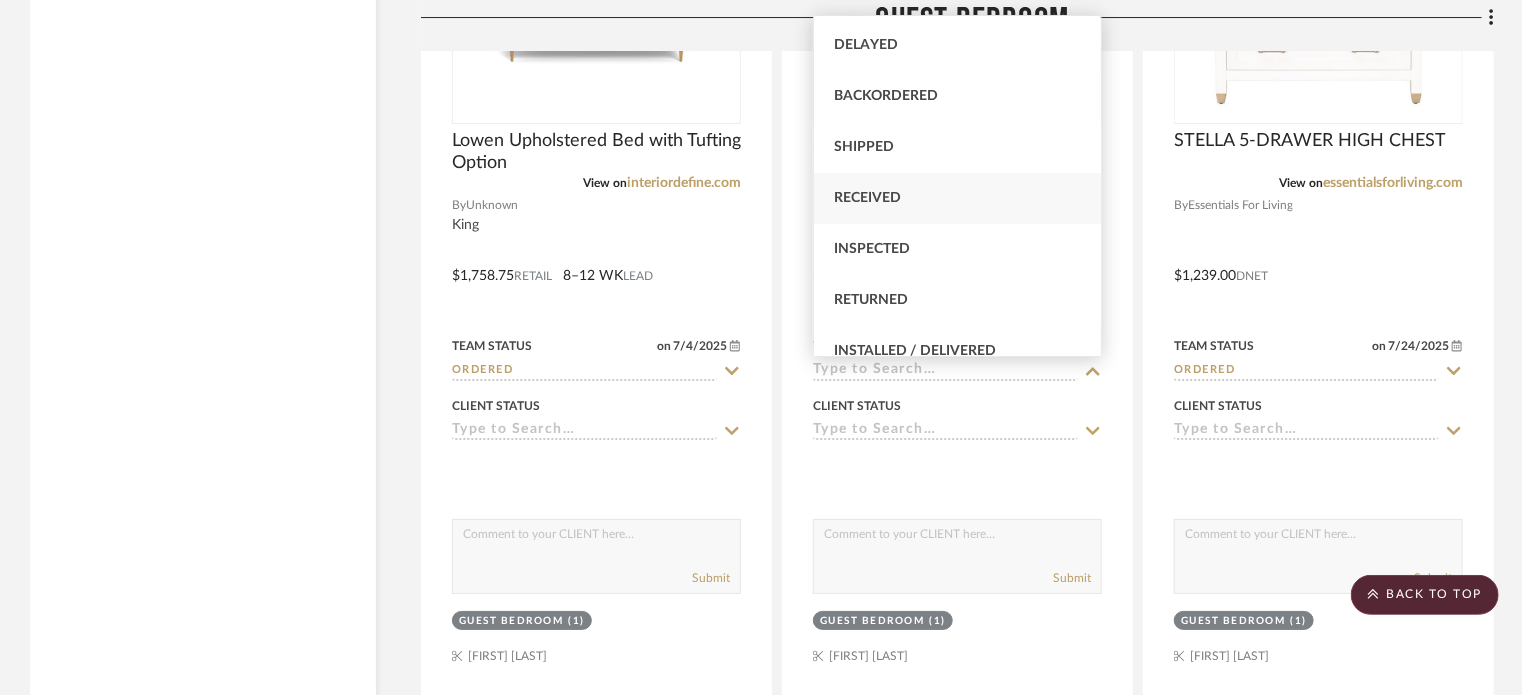 click on "Received" at bounding box center (867, 198) 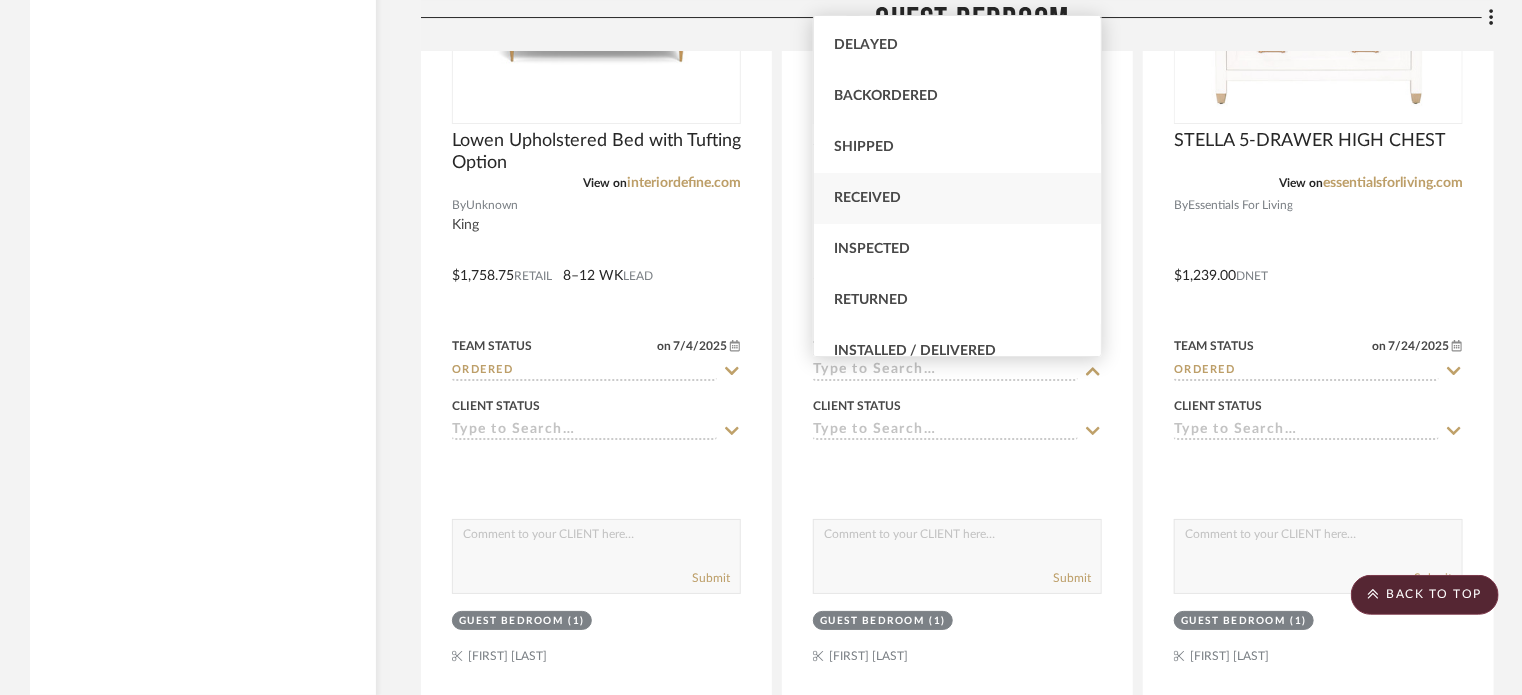 type on "Received" 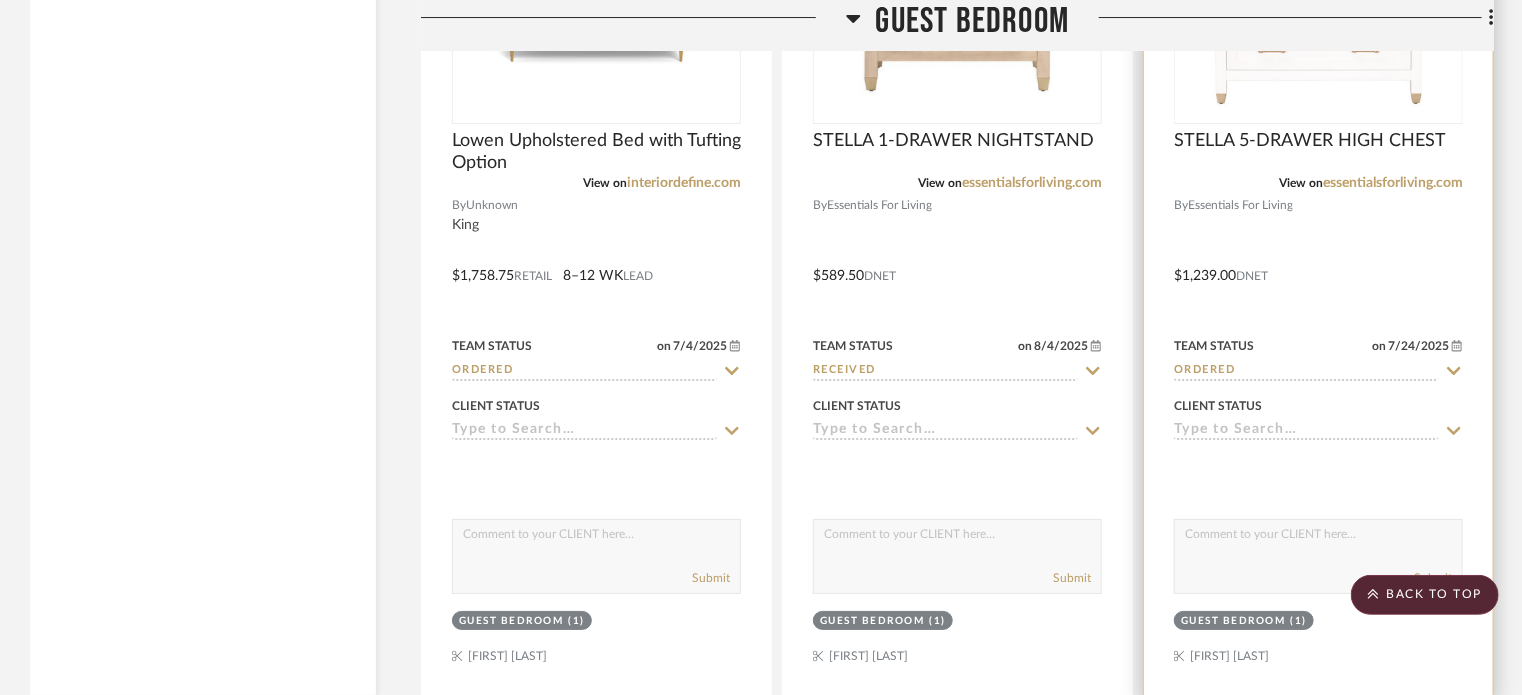 click 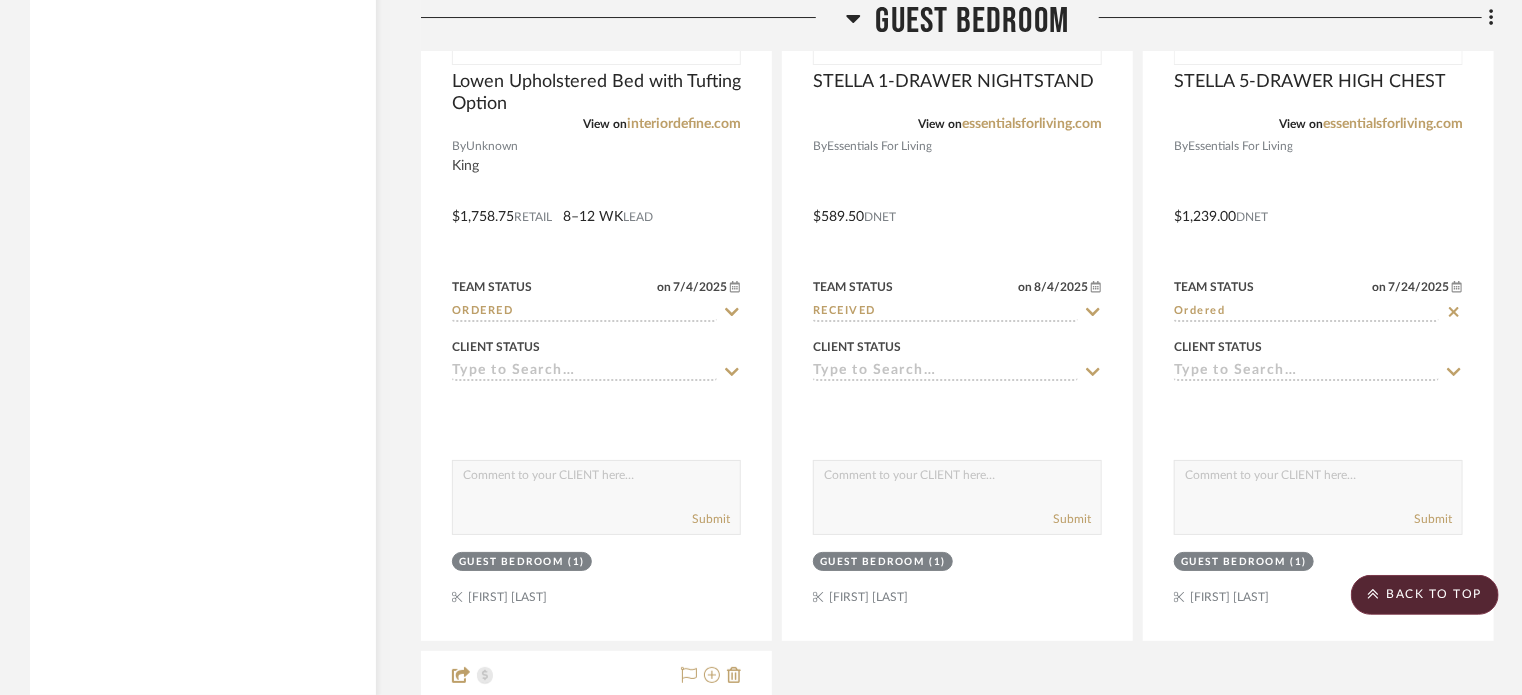scroll, scrollTop: 3700, scrollLeft: 0, axis: vertical 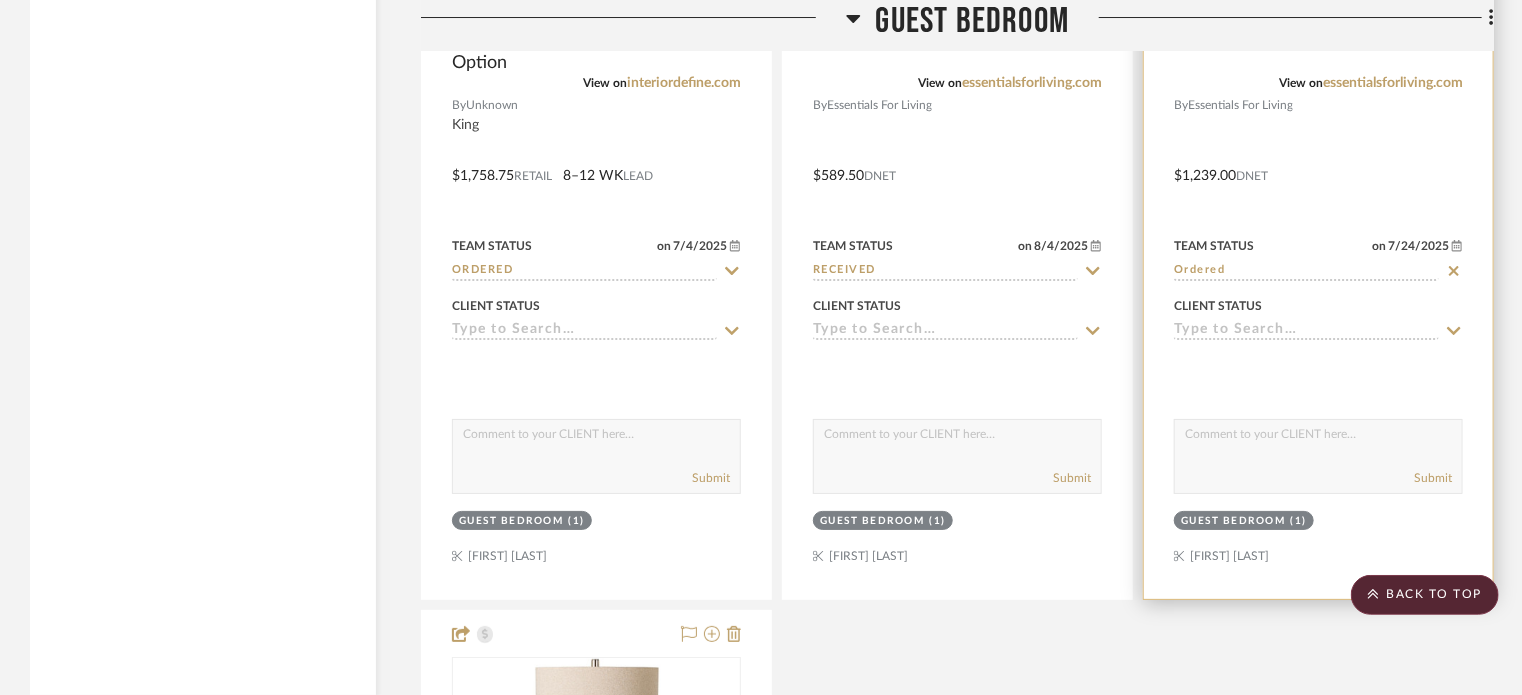 drag, startPoint x: 1450, startPoint y: 271, endPoint x: 1300, endPoint y: 271, distance: 150 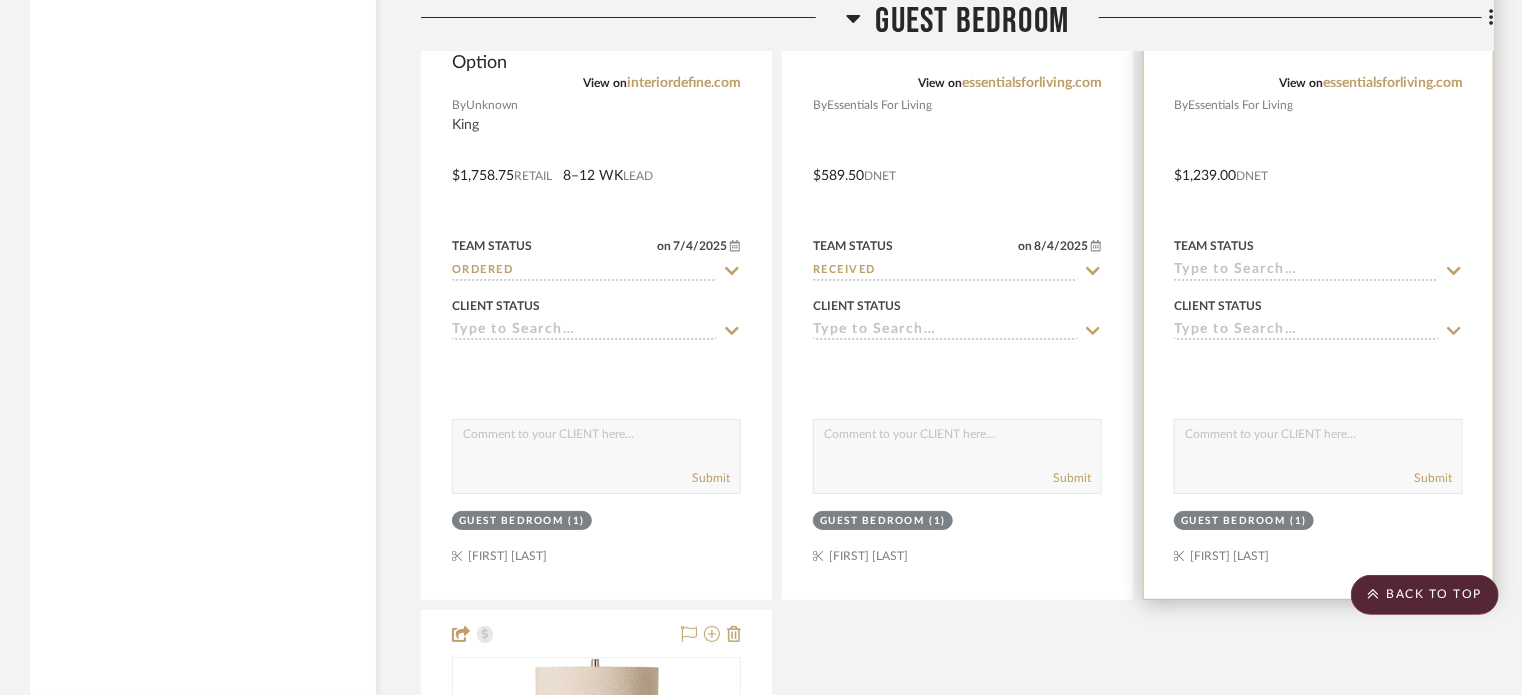 click 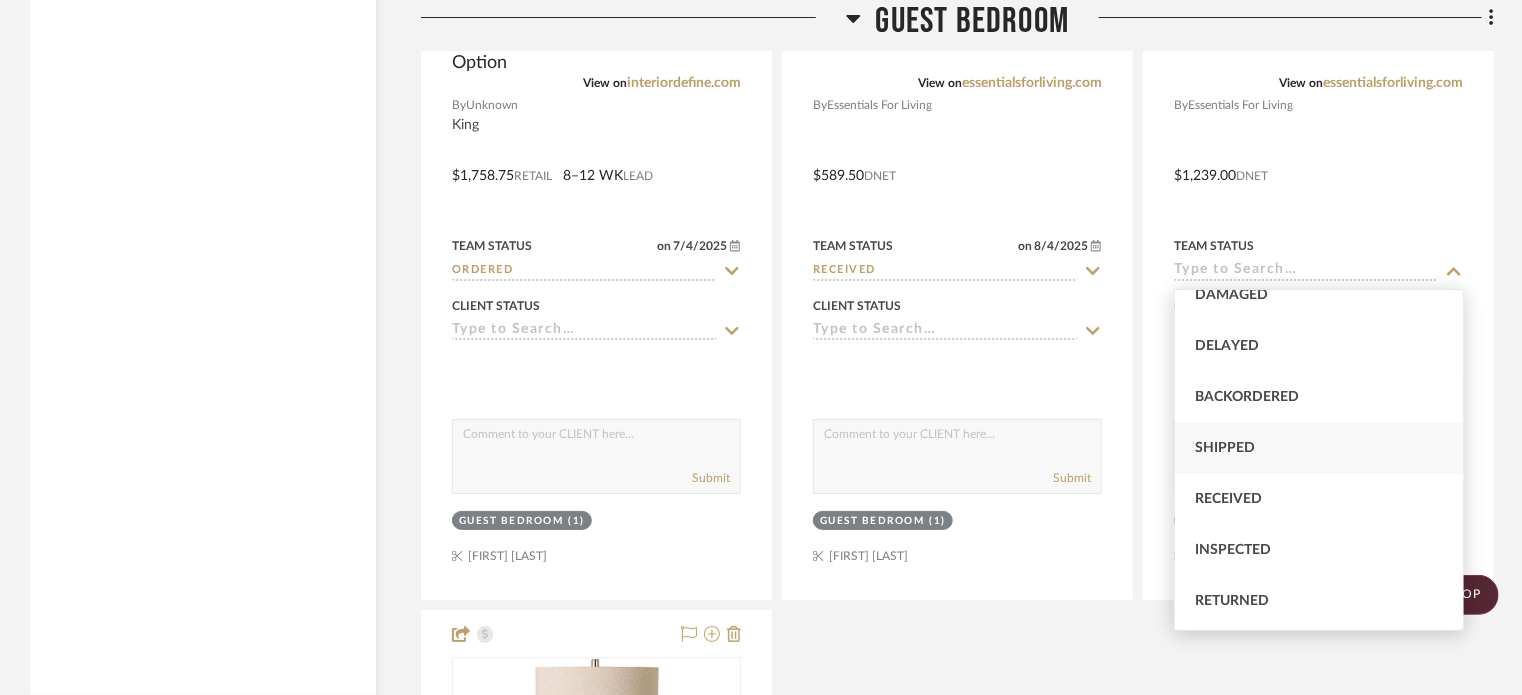 scroll, scrollTop: 200, scrollLeft: 0, axis: vertical 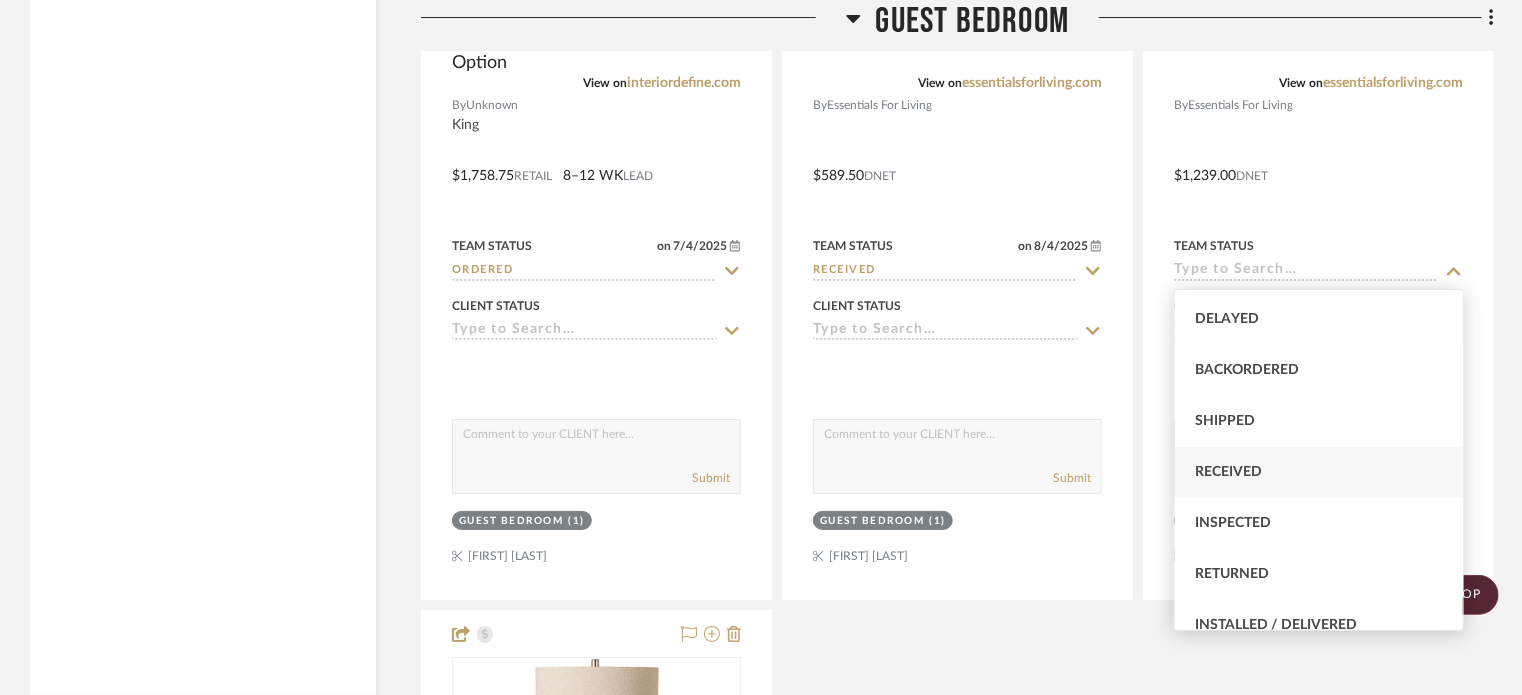 click on "Received" at bounding box center [1228, 472] 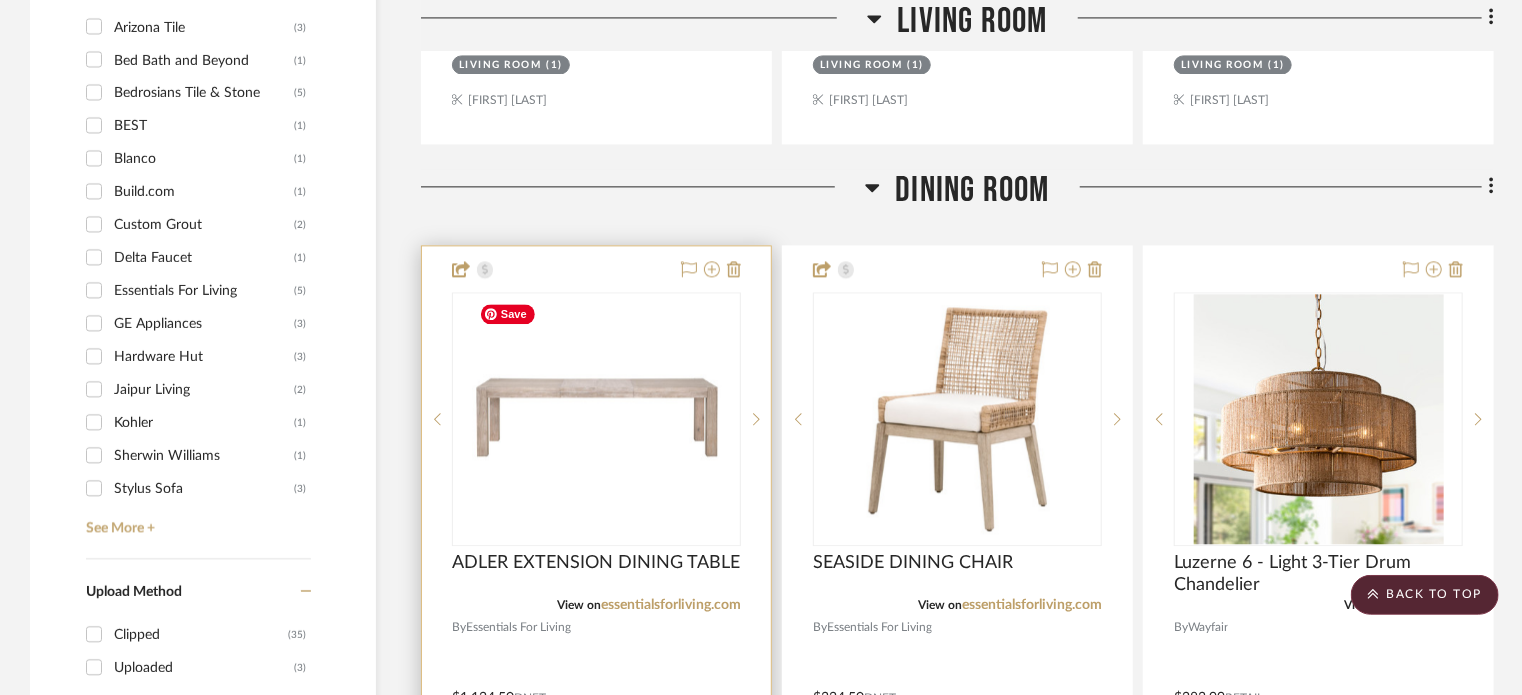 scroll, scrollTop: 2500, scrollLeft: 0, axis: vertical 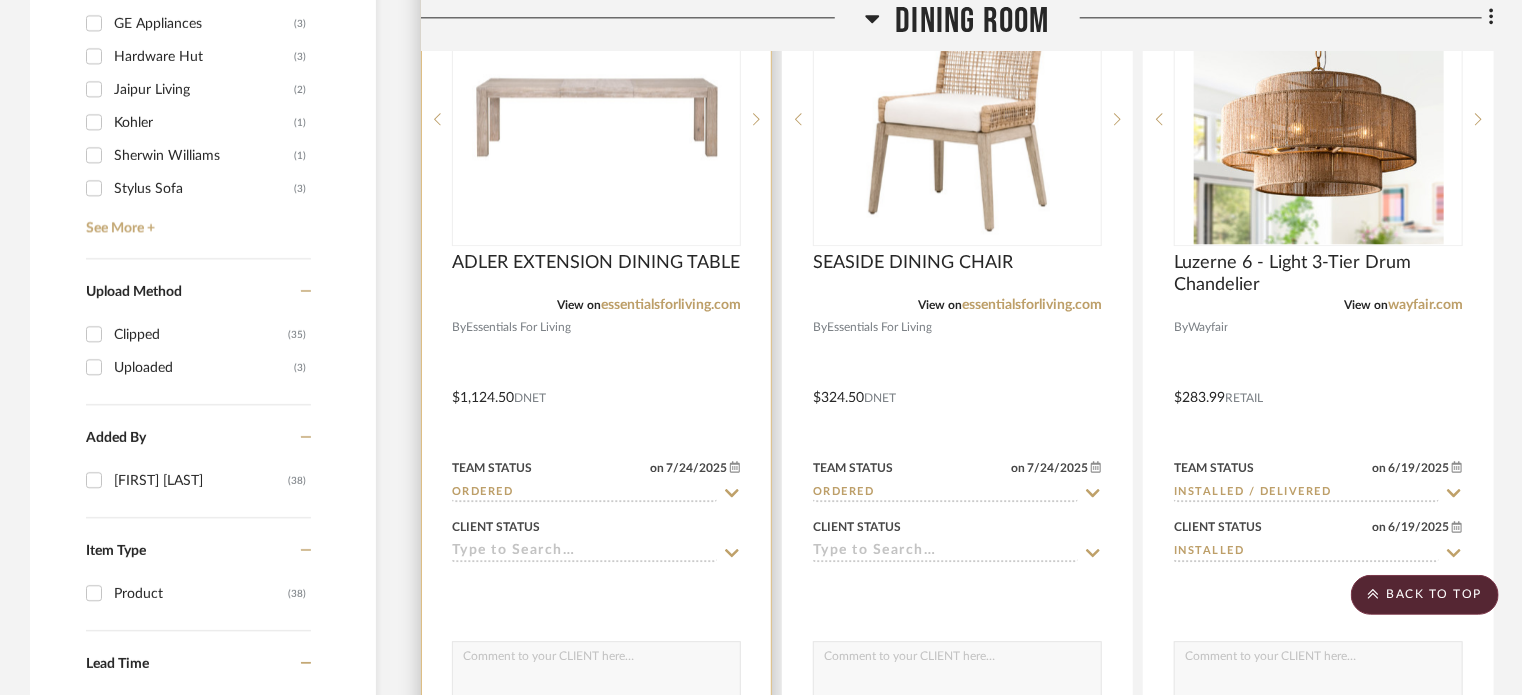 click on "Ordered" 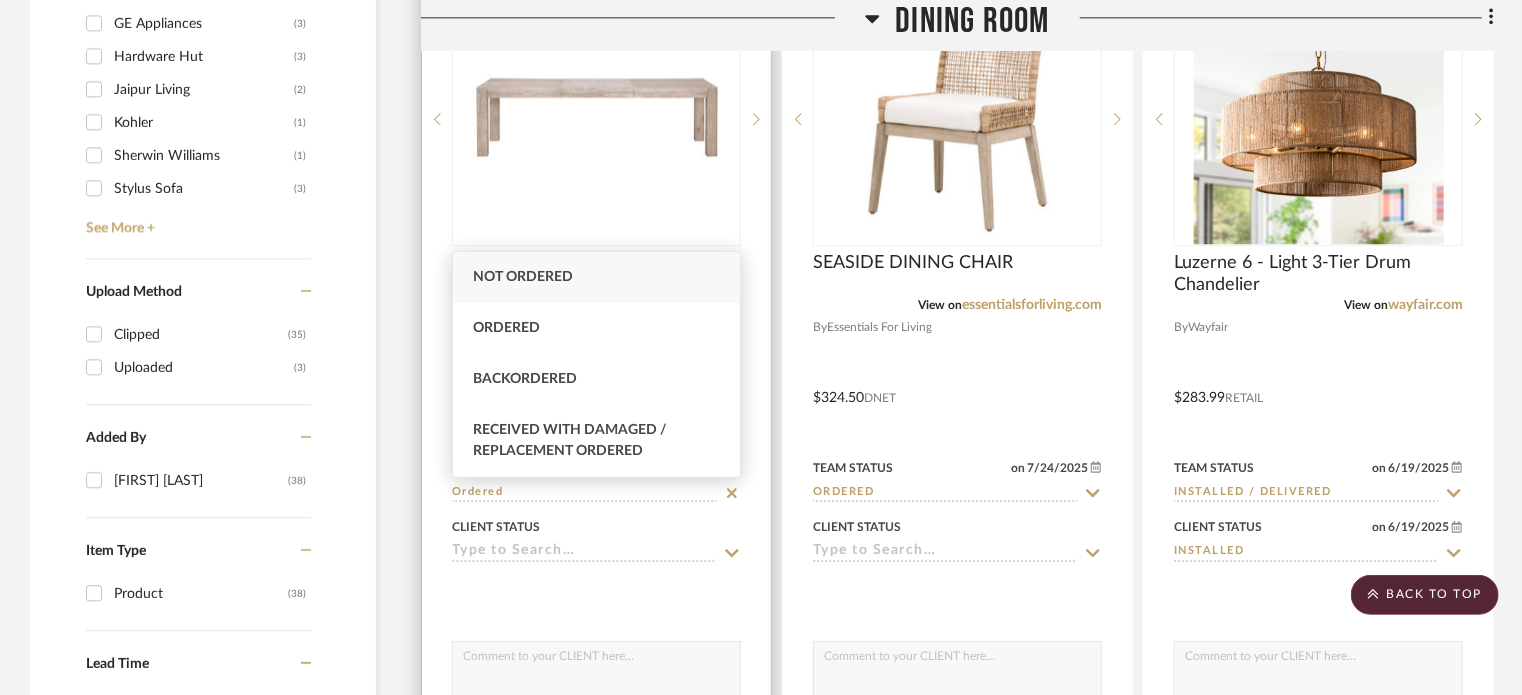 click 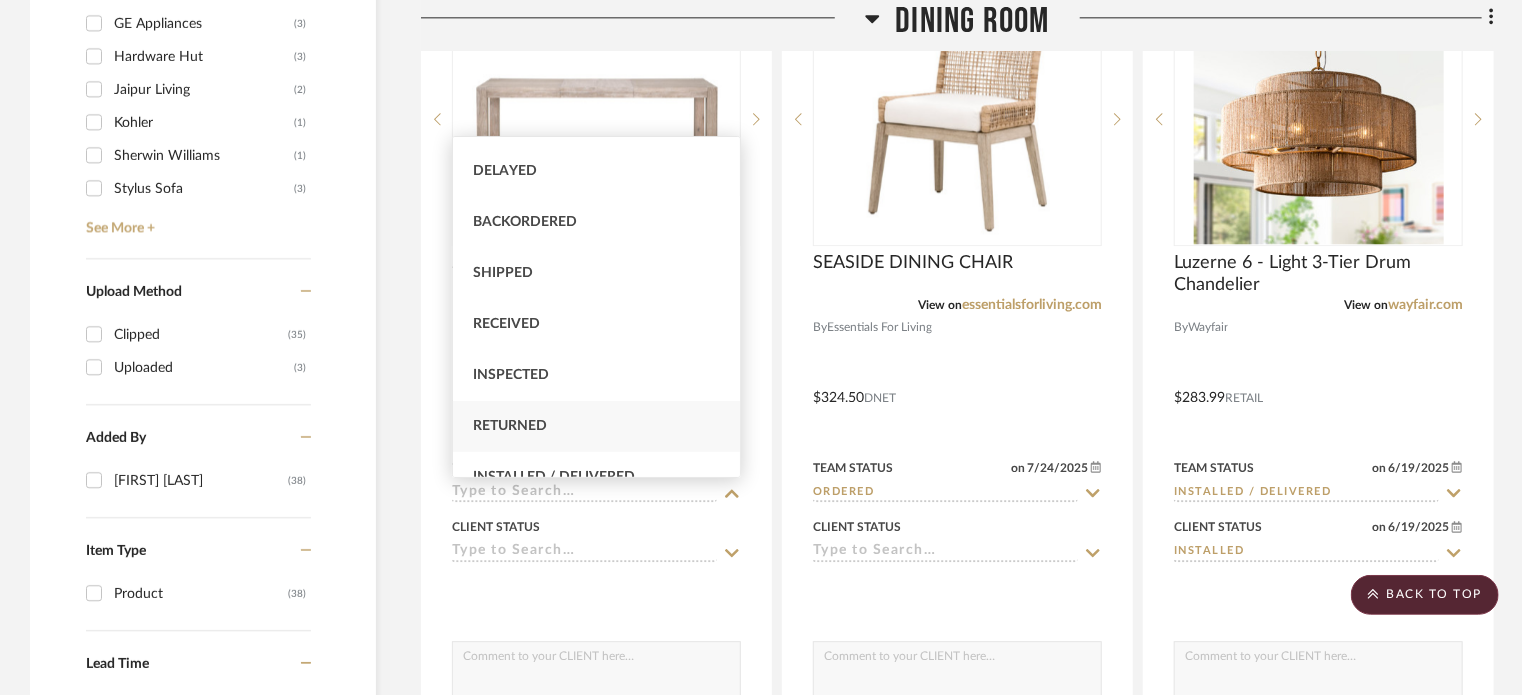 scroll, scrollTop: 200, scrollLeft: 0, axis: vertical 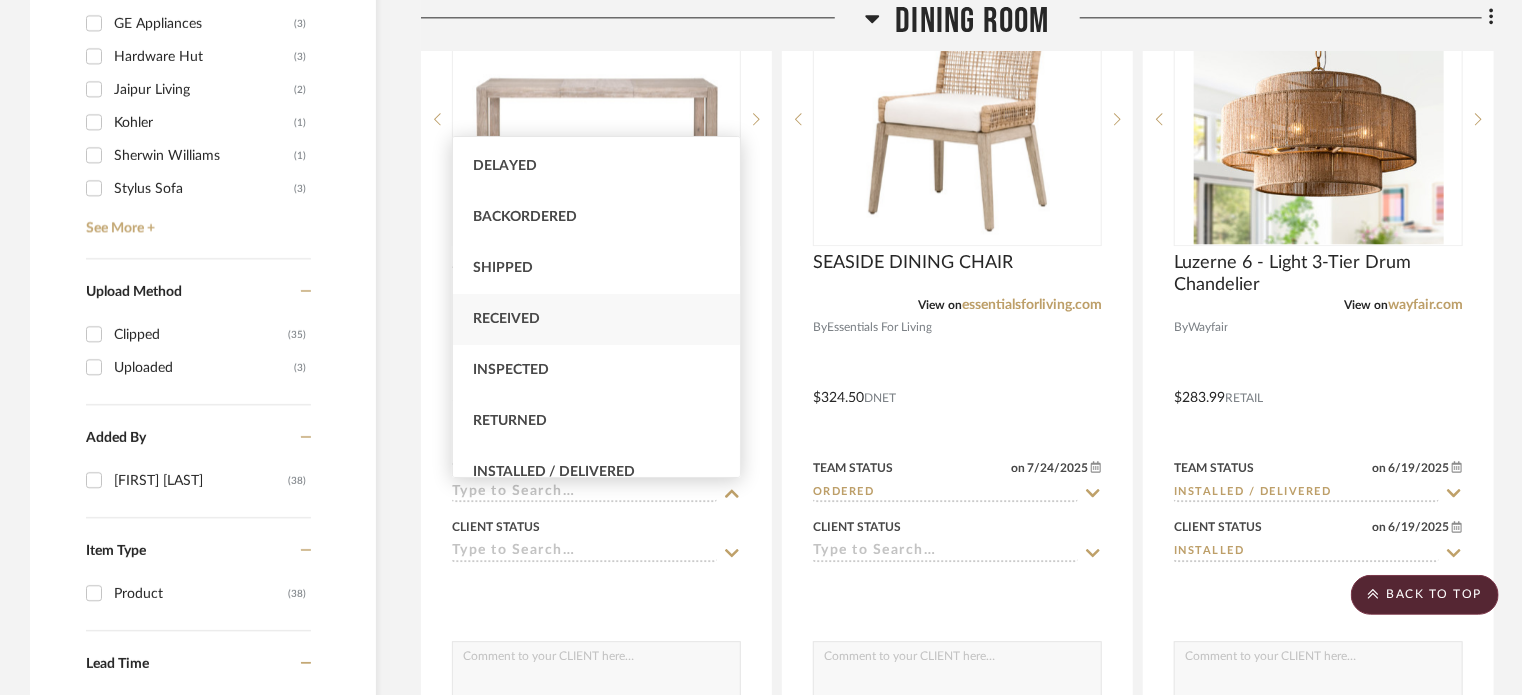 click on "Received" at bounding box center (506, 319) 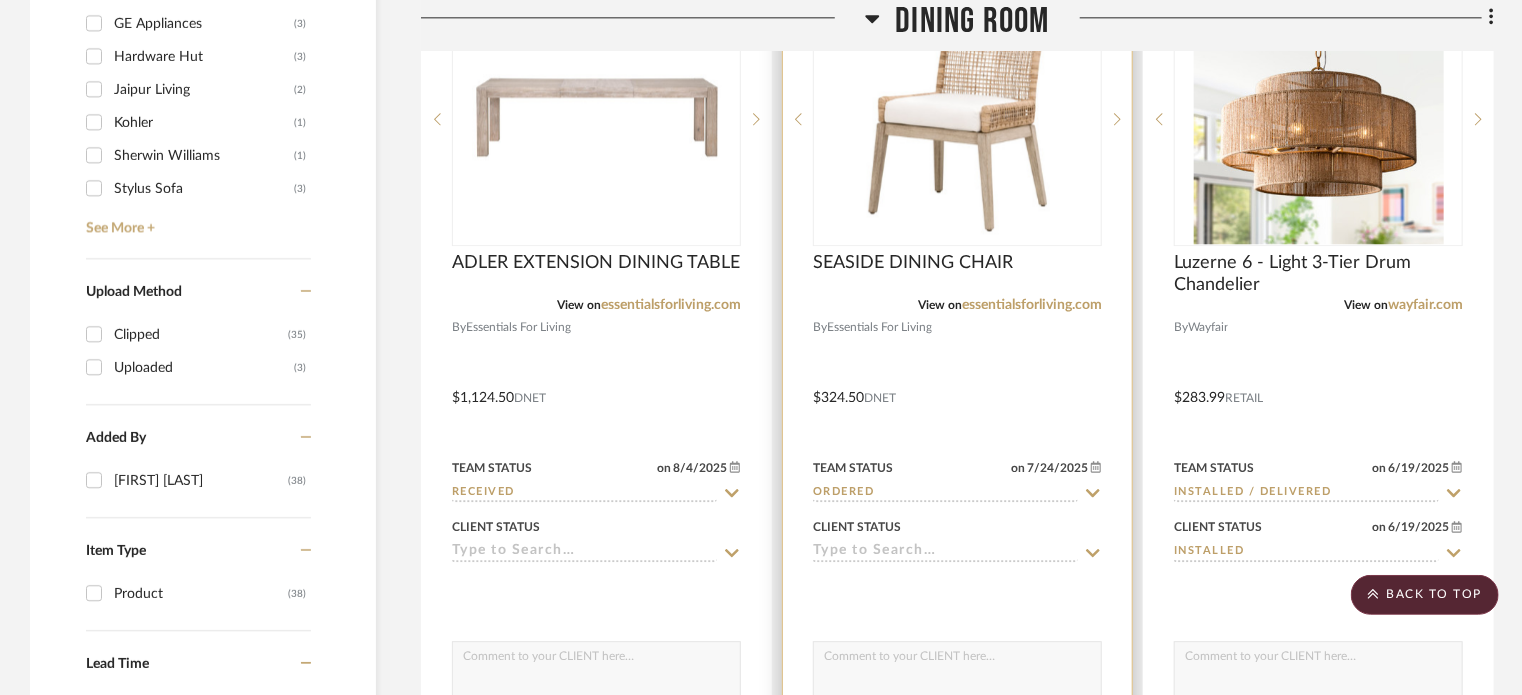 click on "Ordered" 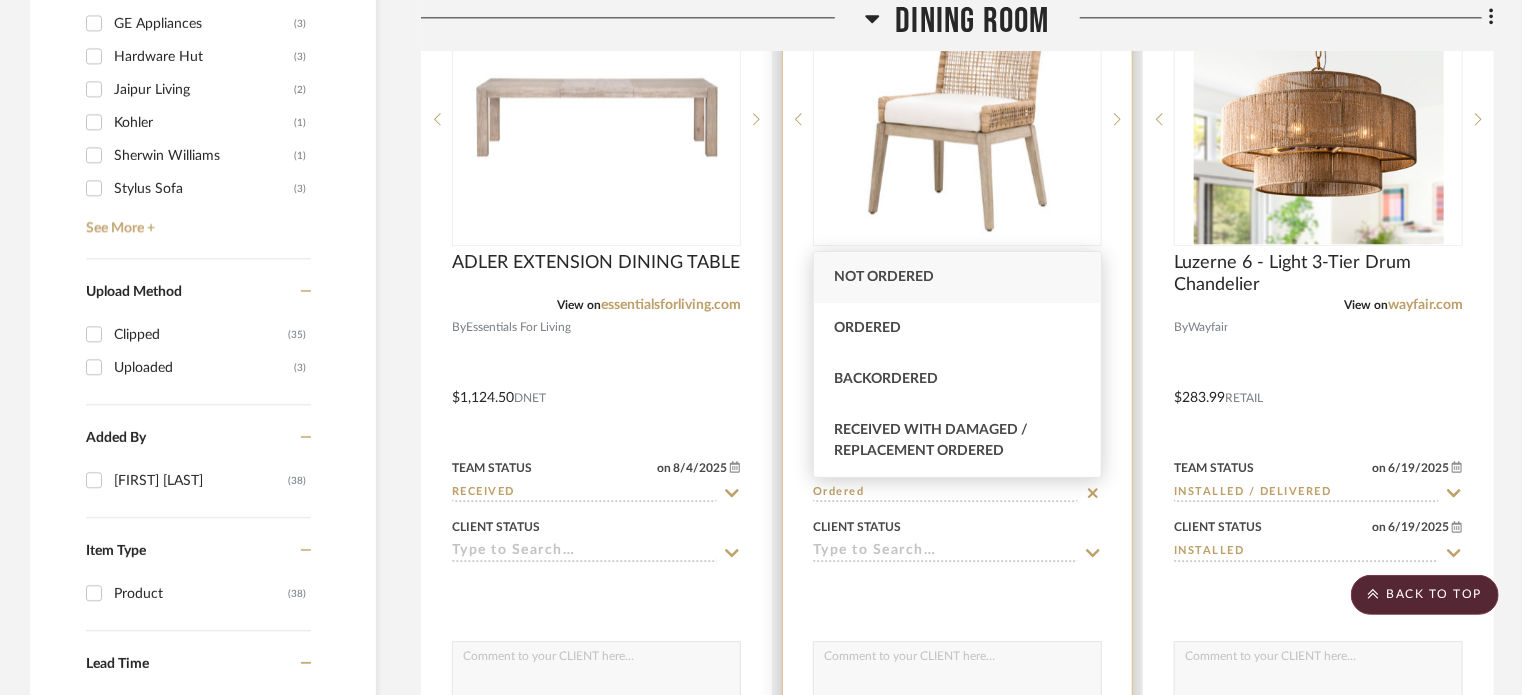 click 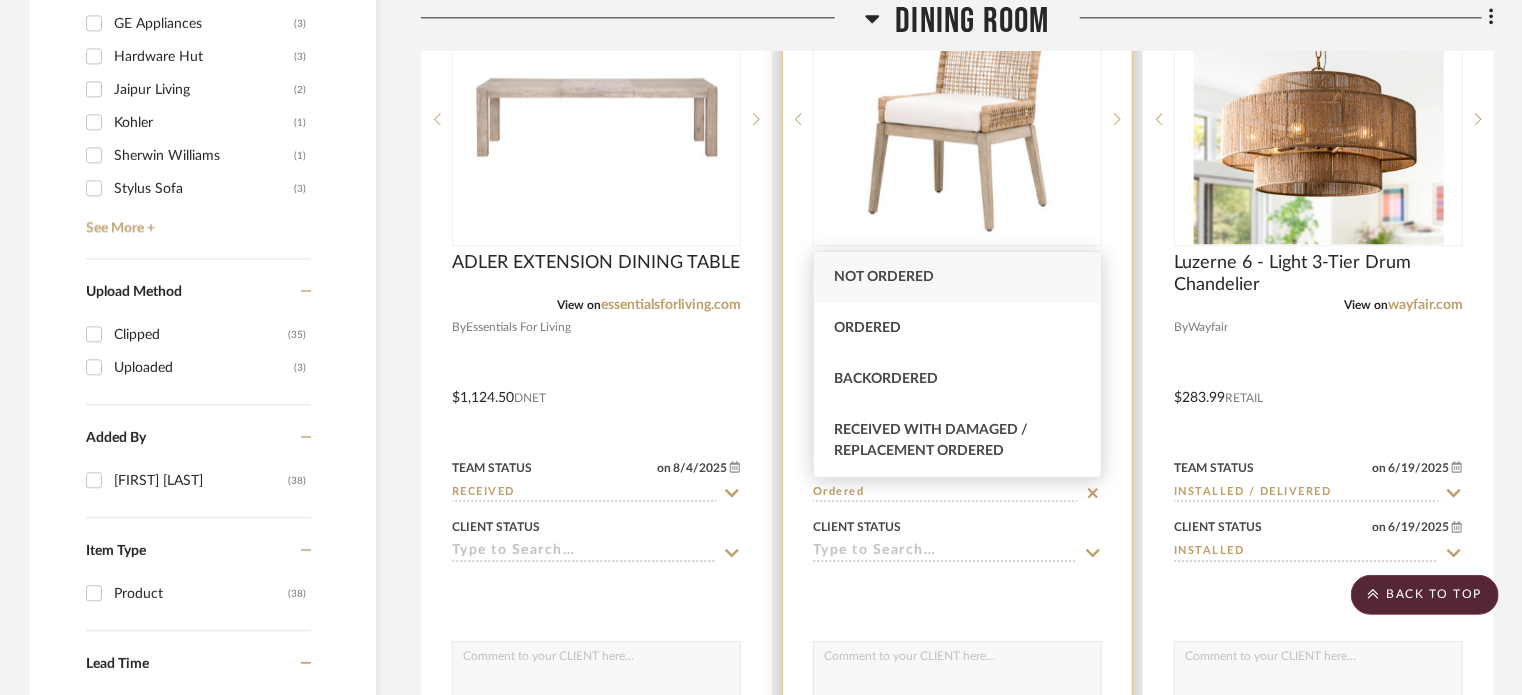 type on "8/4/2025" 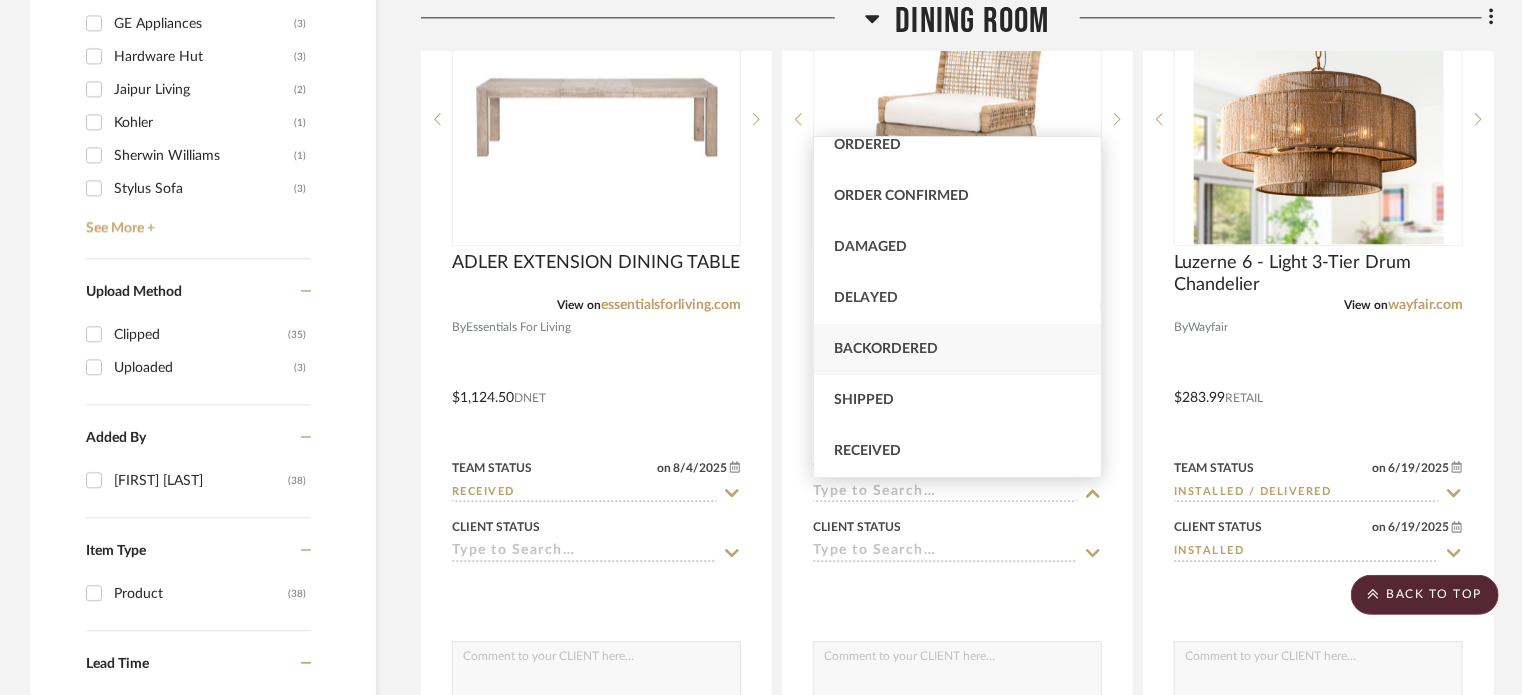 scroll, scrollTop: 100, scrollLeft: 0, axis: vertical 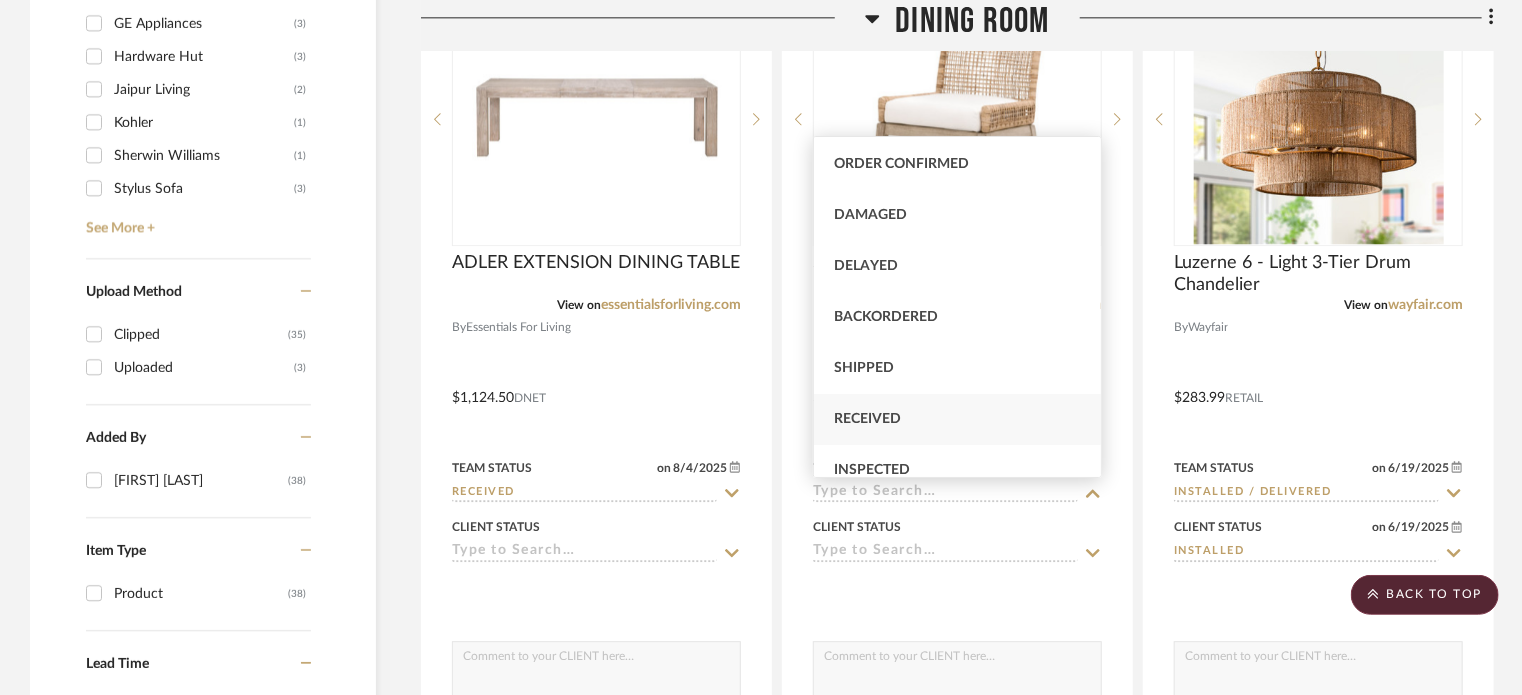 click on "Received" at bounding box center [958, 419] 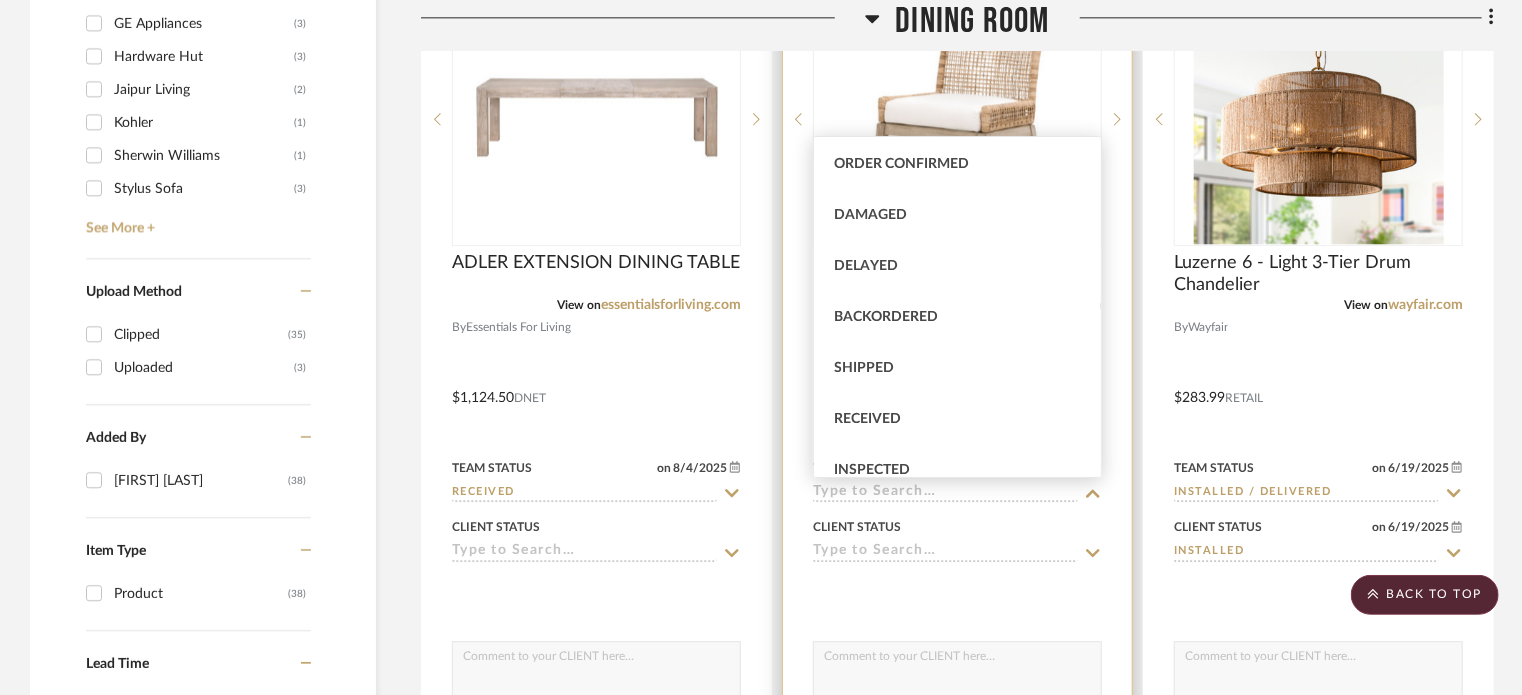 type on "Received" 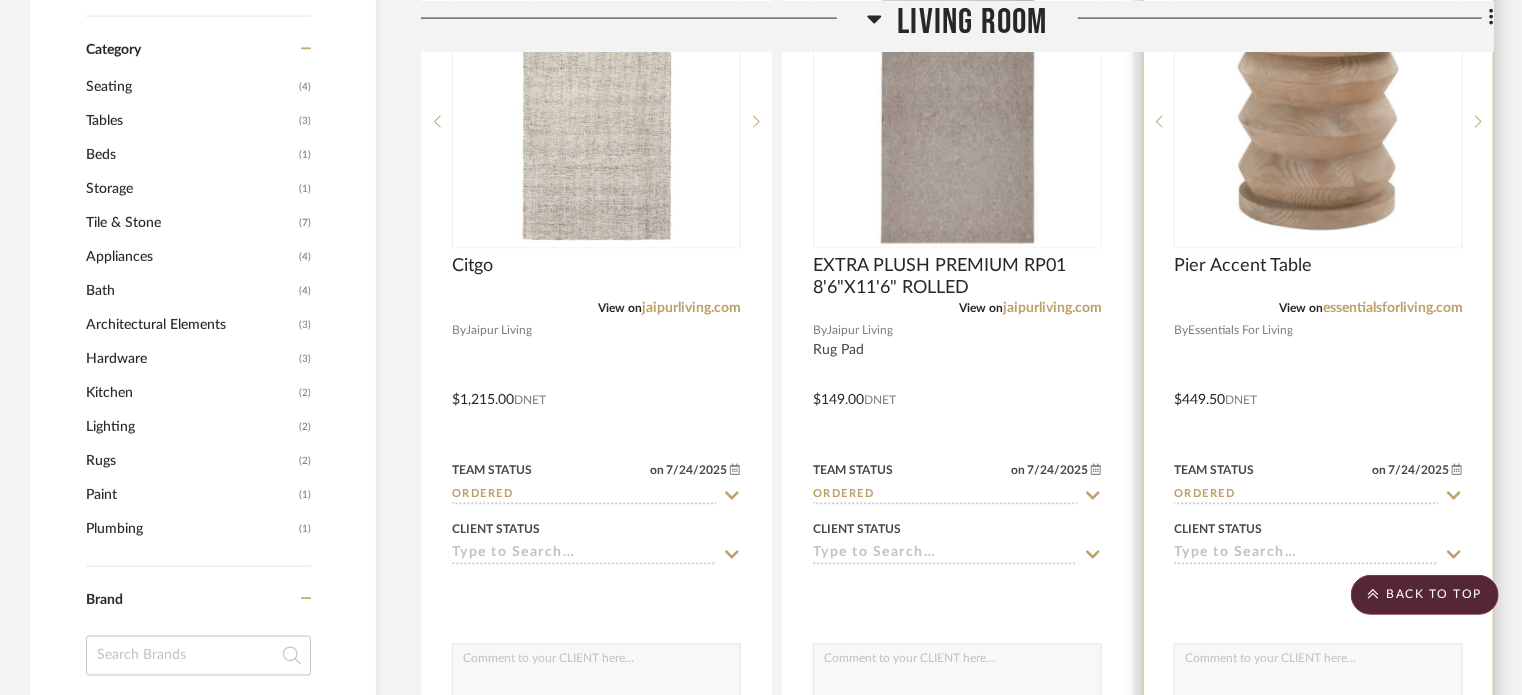 scroll, scrollTop: 1600, scrollLeft: 0, axis: vertical 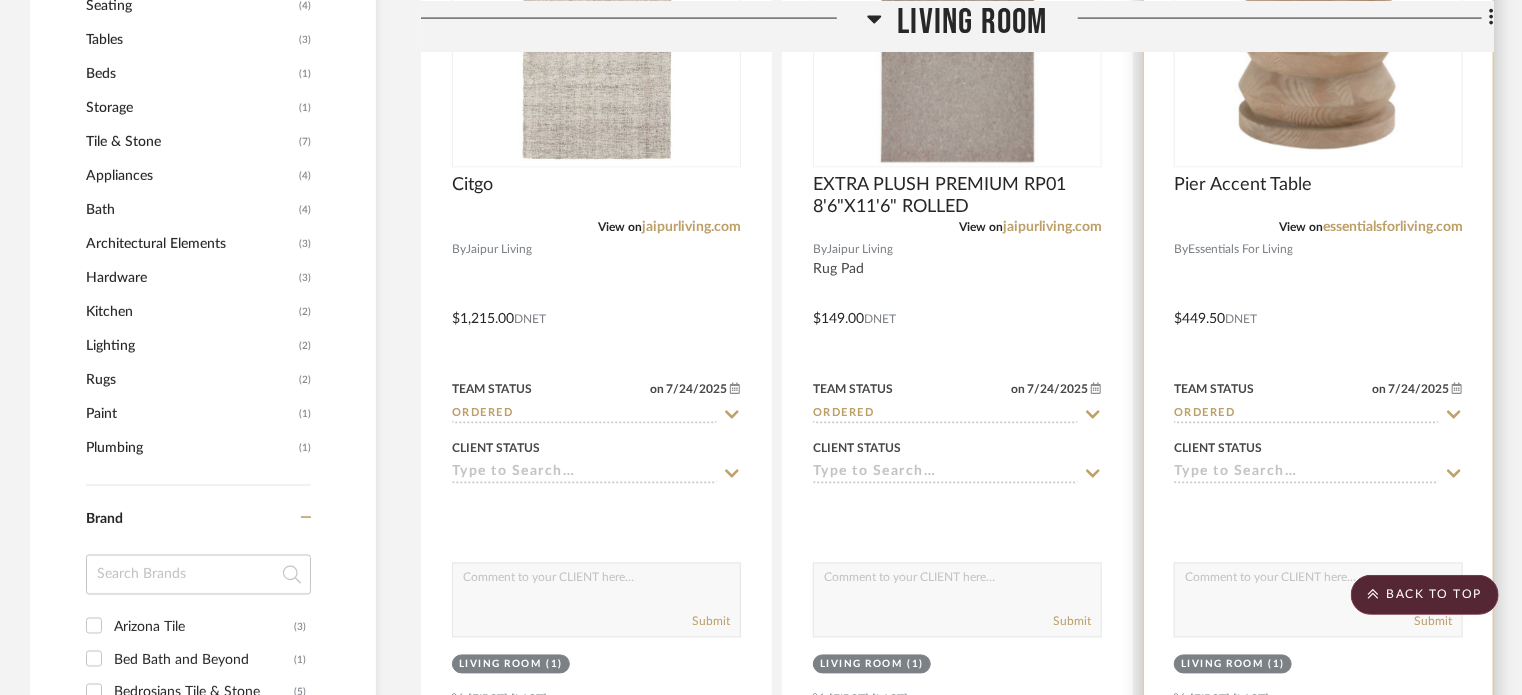 click 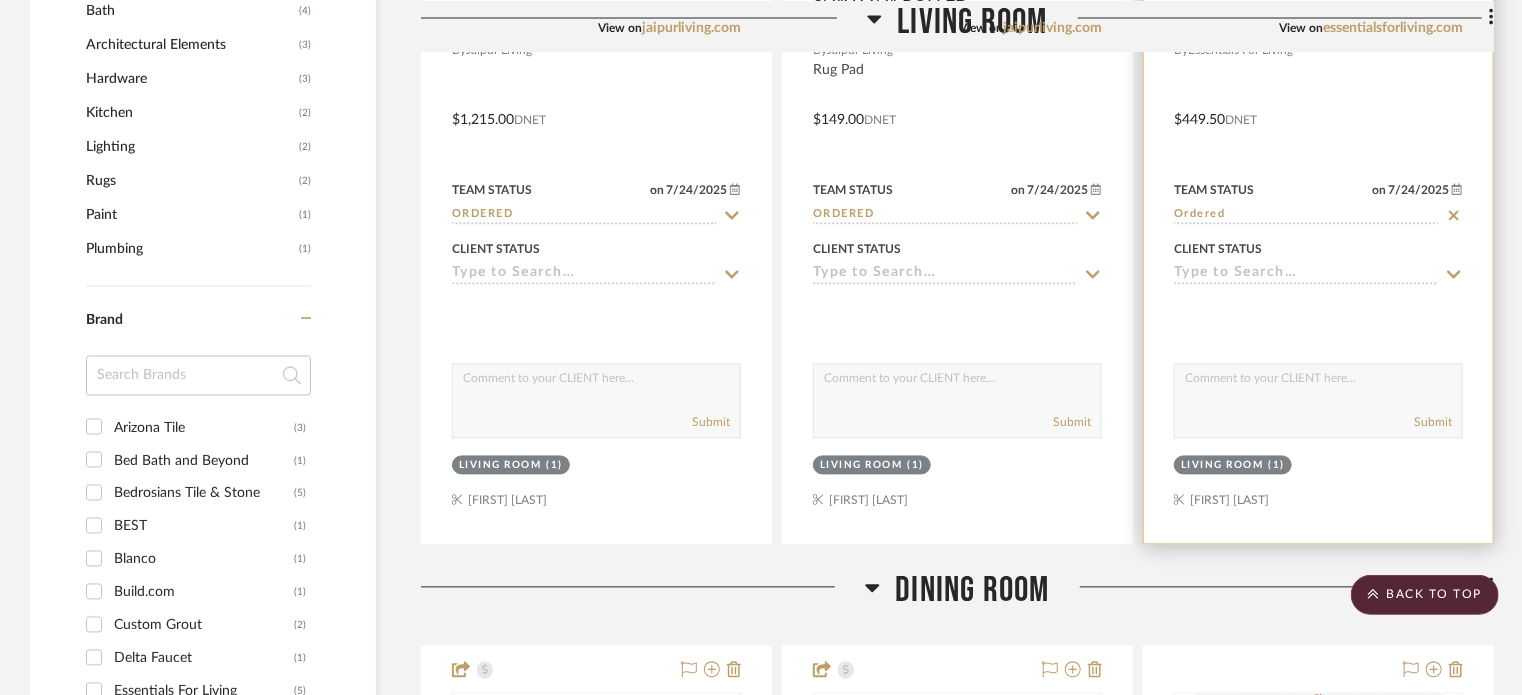 scroll, scrollTop: 1800, scrollLeft: 0, axis: vertical 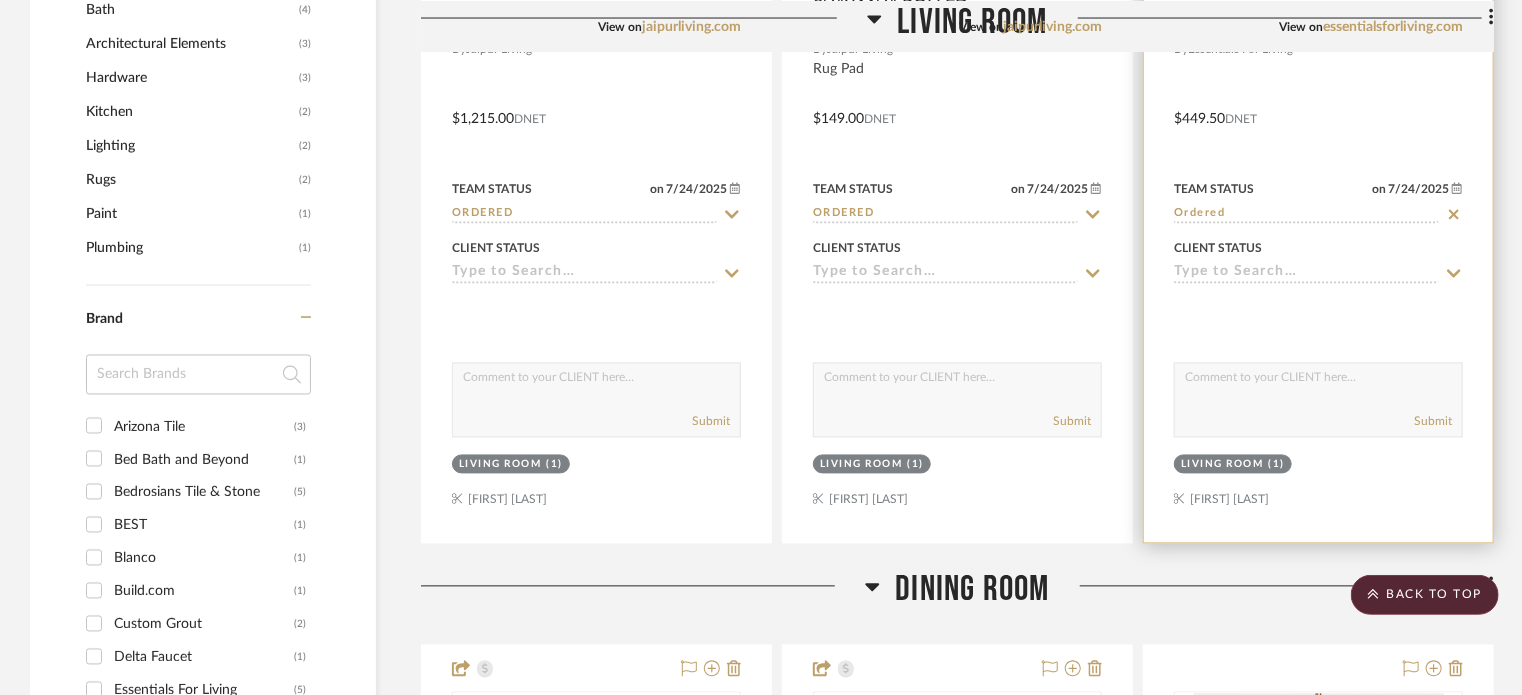 click 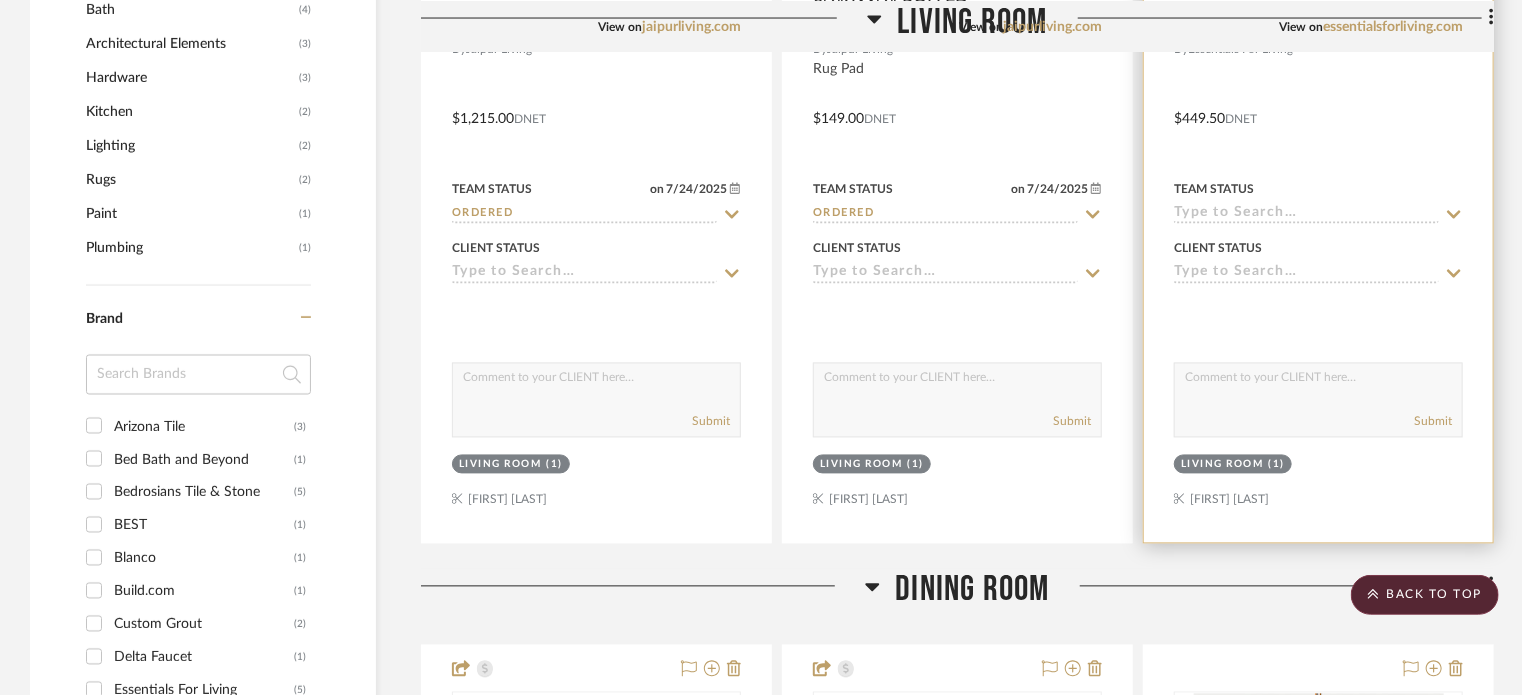 click 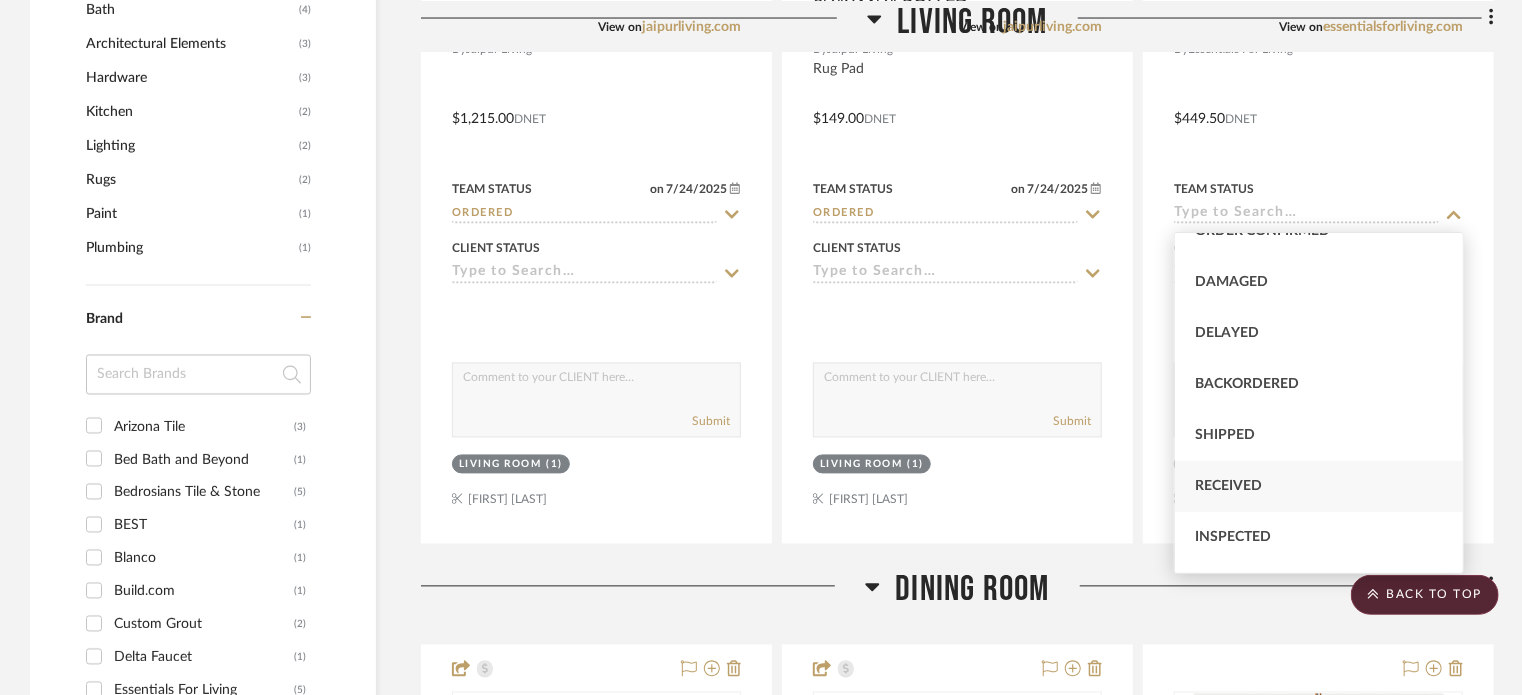 scroll, scrollTop: 200, scrollLeft: 0, axis: vertical 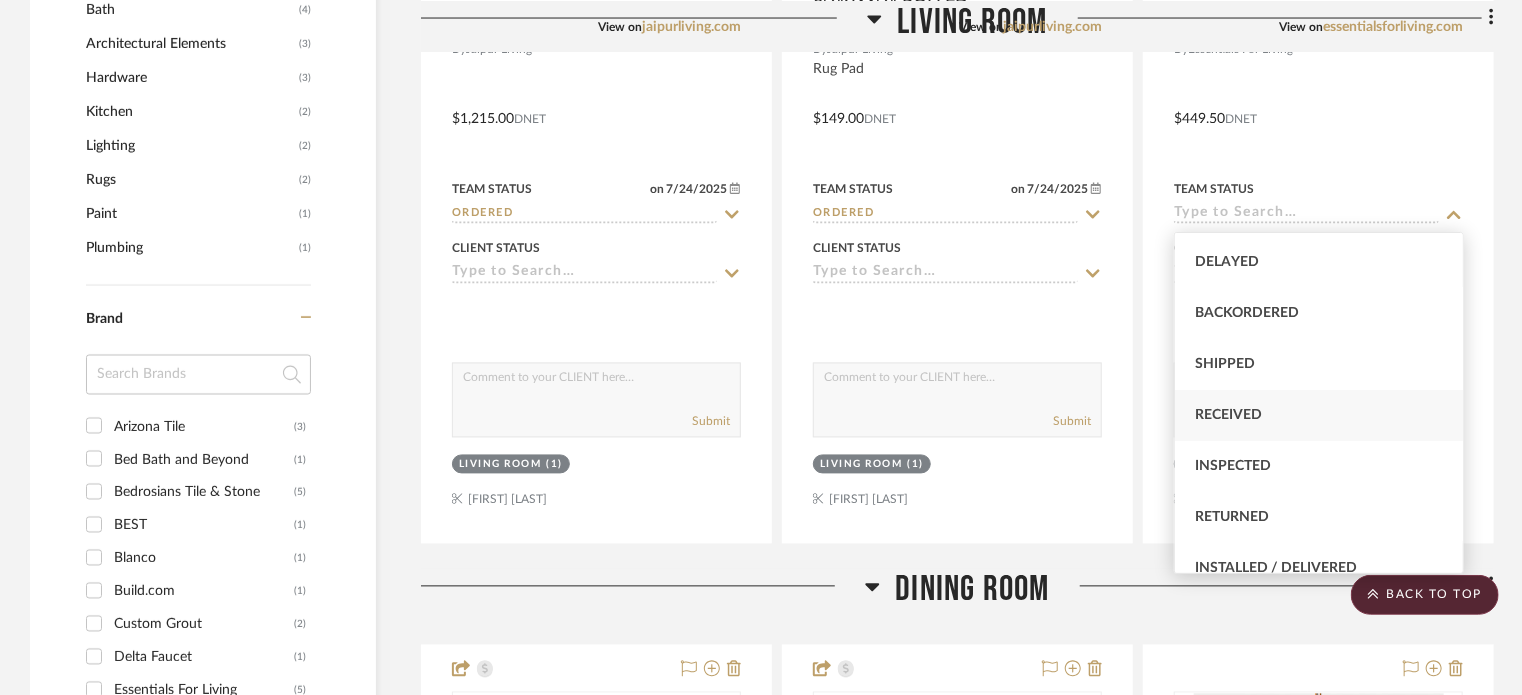 click on "Received" at bounding box center [1319, 415] 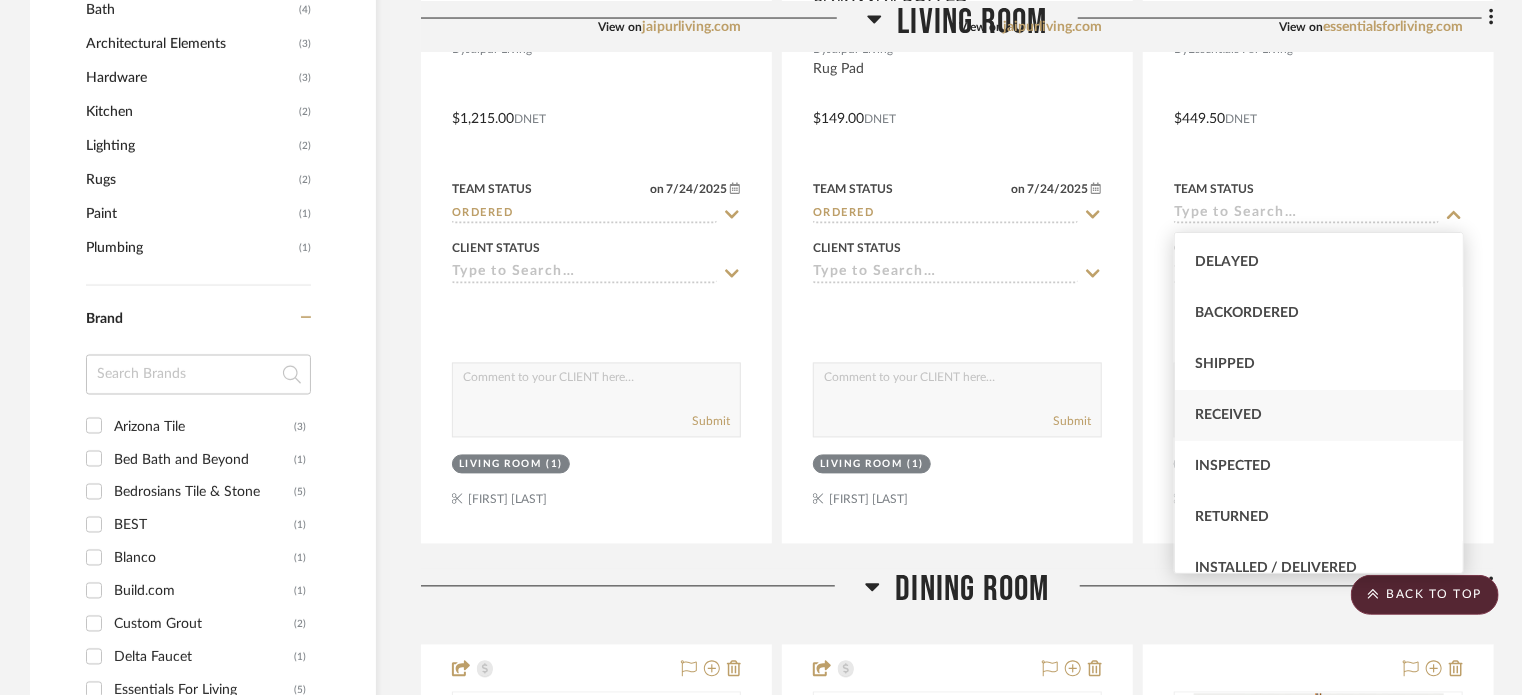 type on "Received" 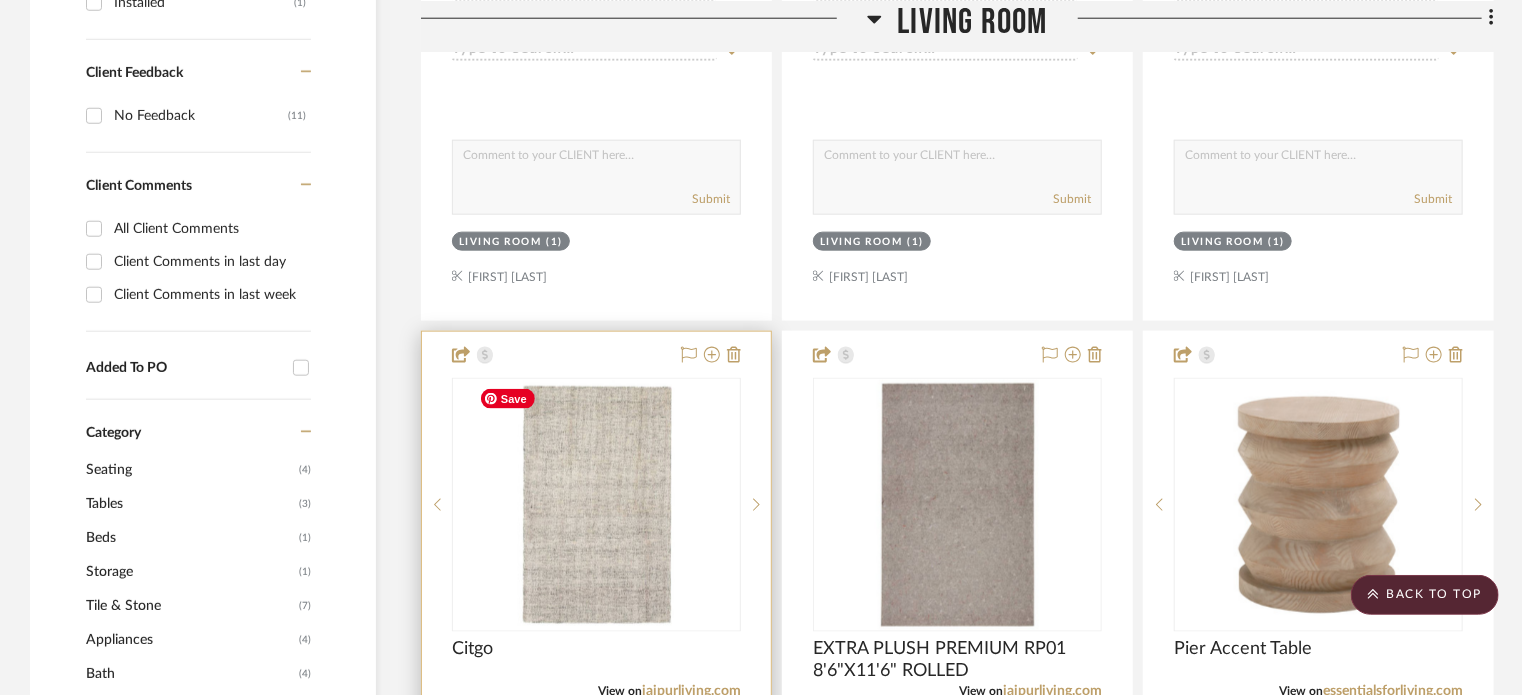 scroll, scrollTop: 1500, scrollLeft: 0, axis: vertical 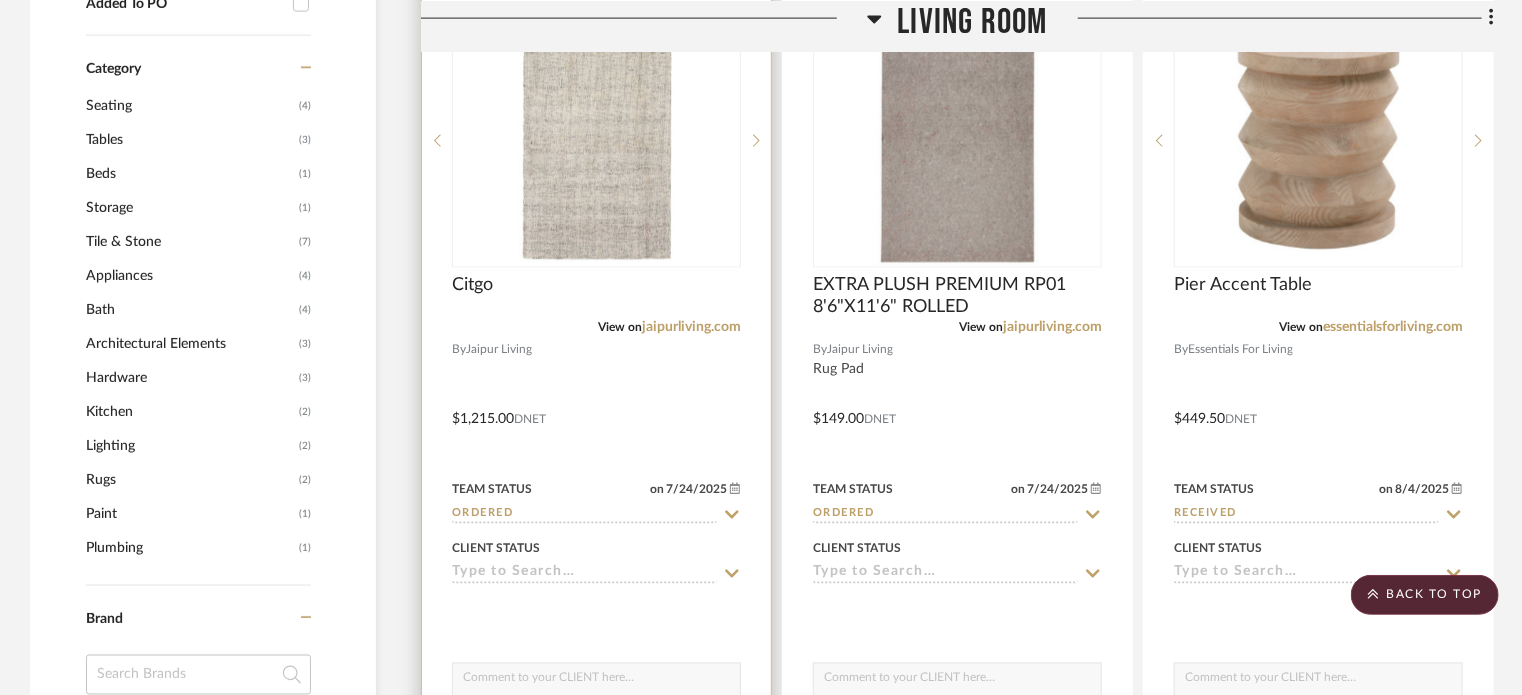 click on "Ordered" 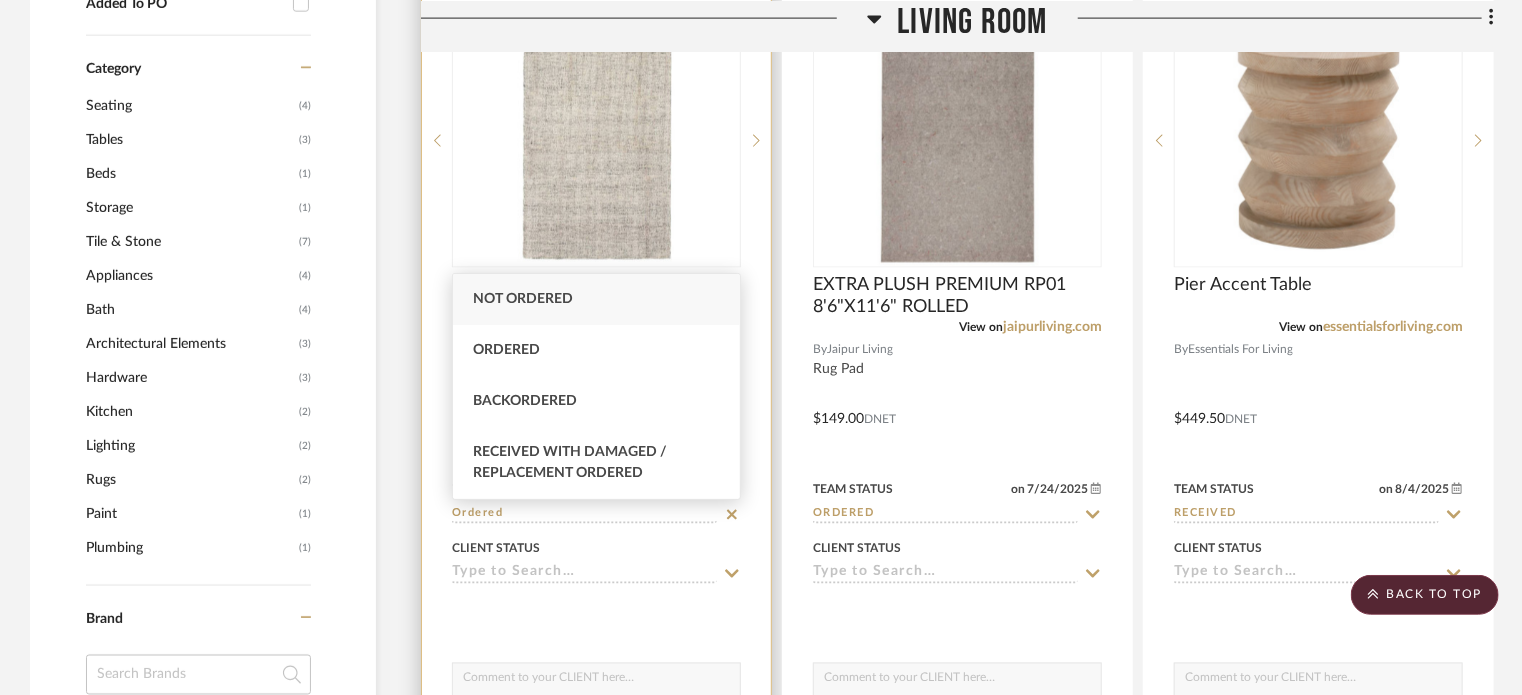 click 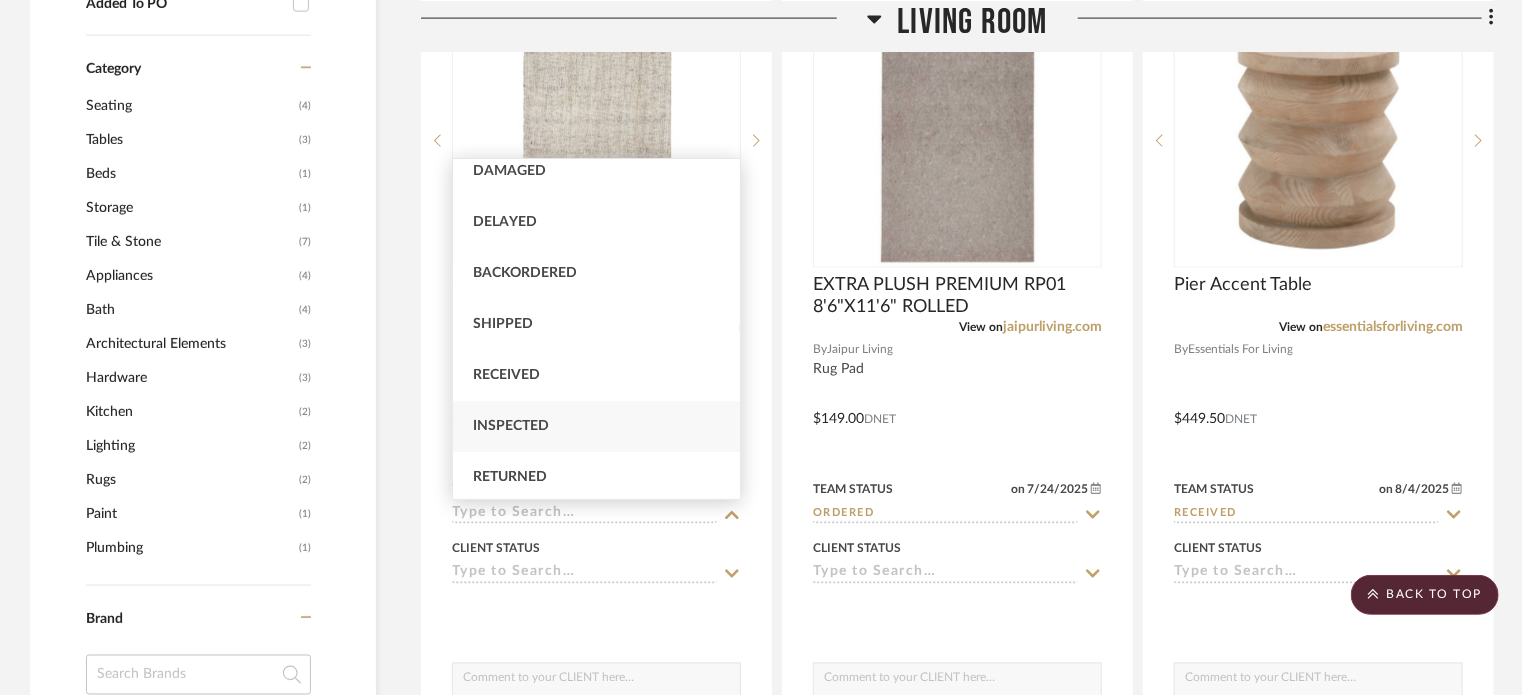 scroll, scrollTop: 200, scrollLeft: 0, axis: vertical 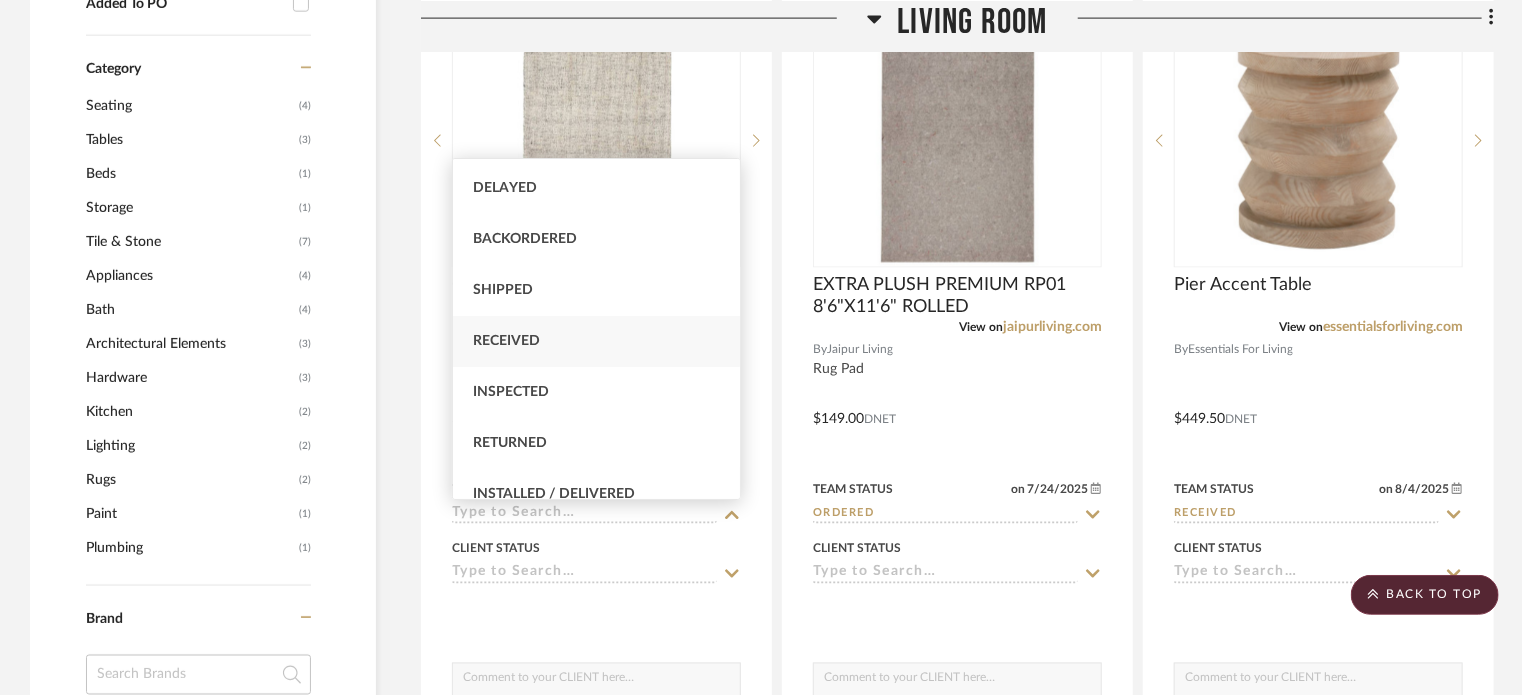 click on "Received" at bounding box center (597, 341) 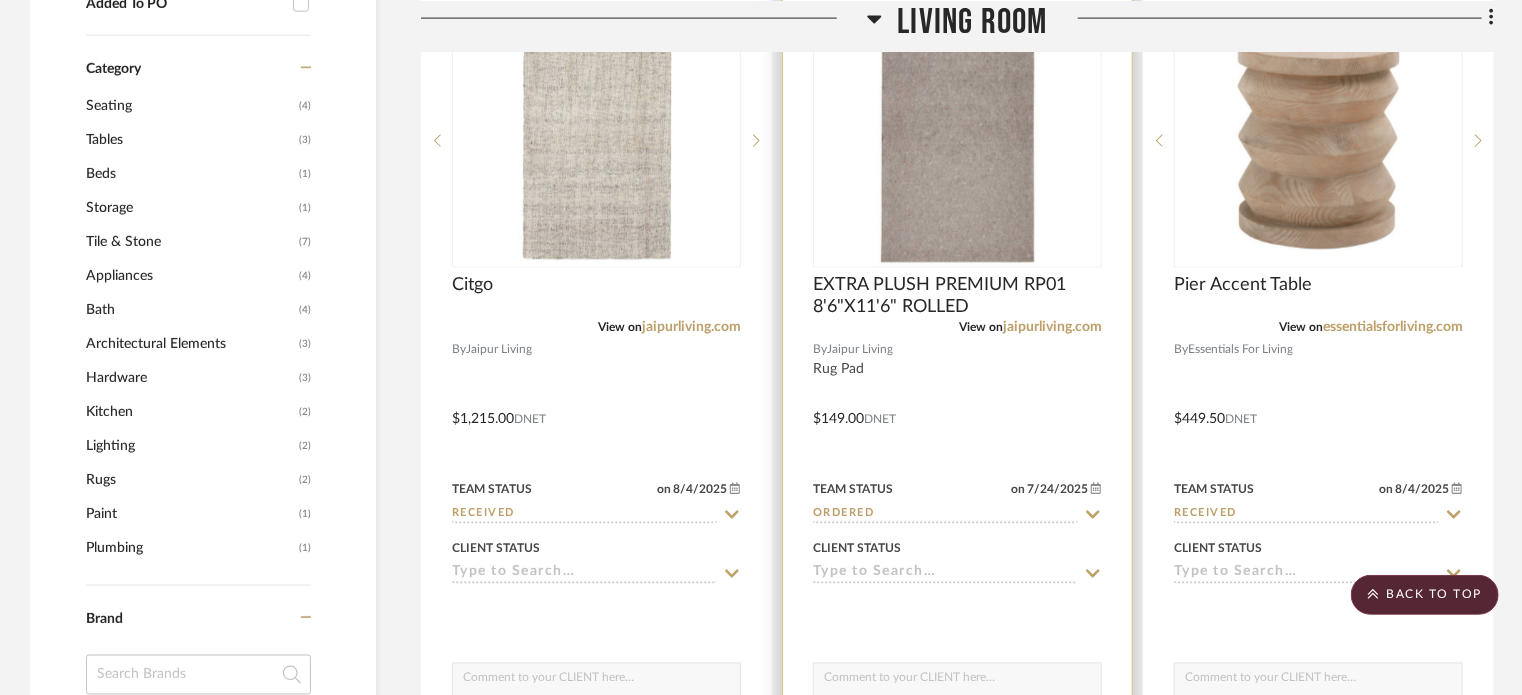 click 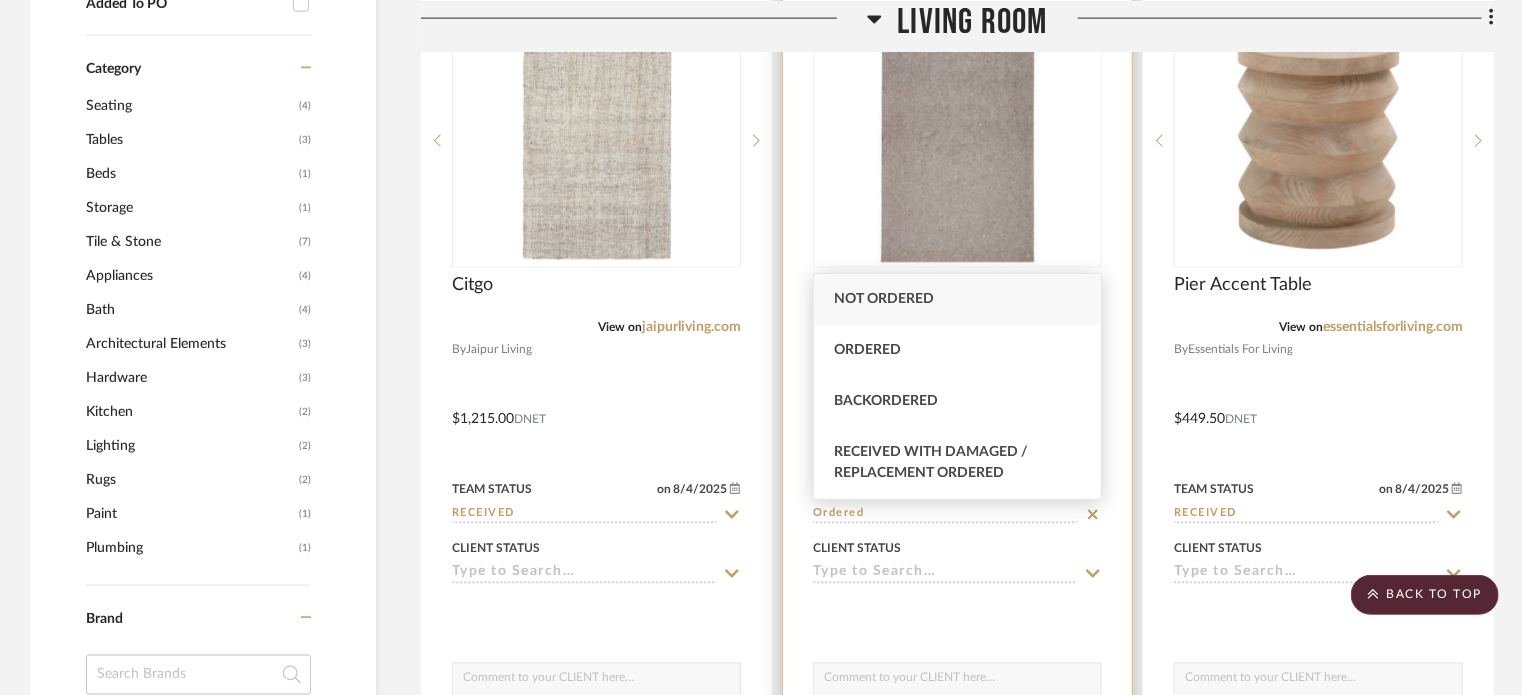 click 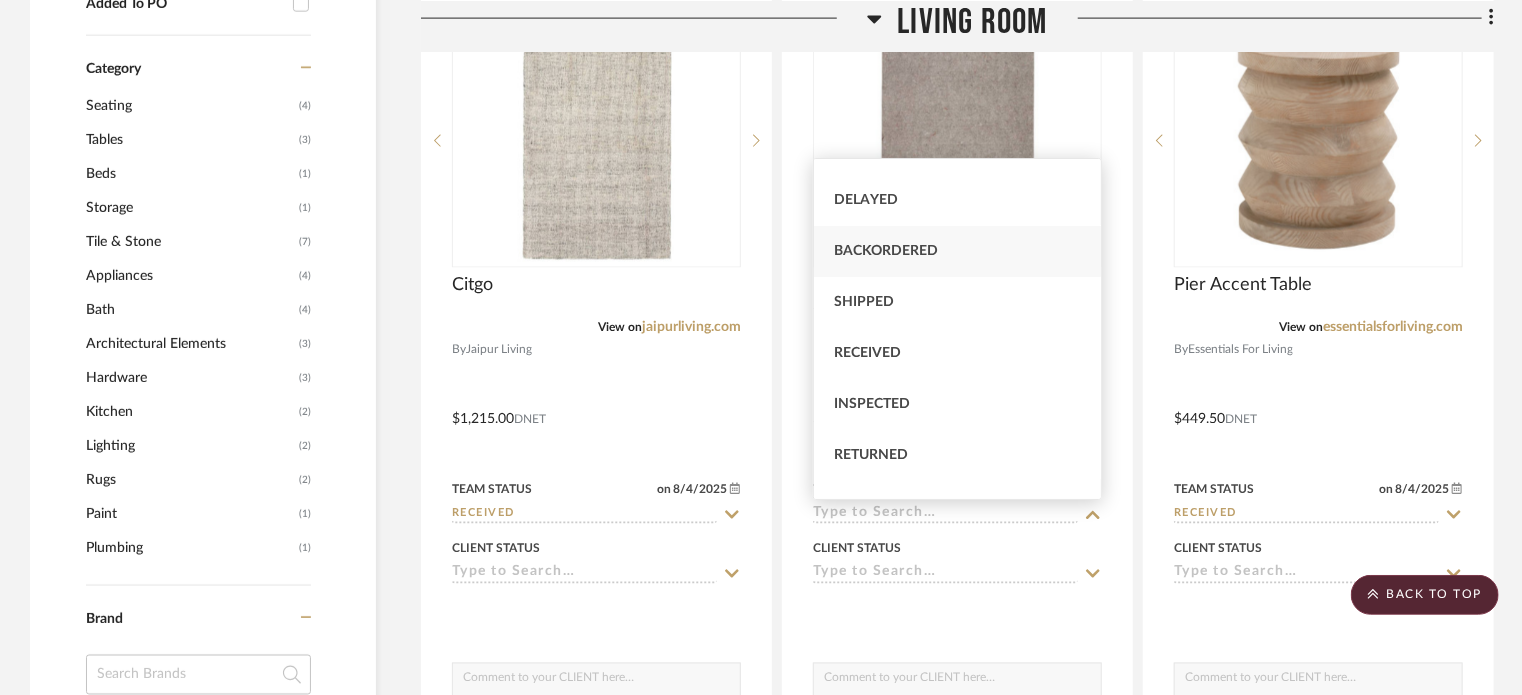 scroll, scrollTop: 200, scrollLeft: 0, axis: vertical 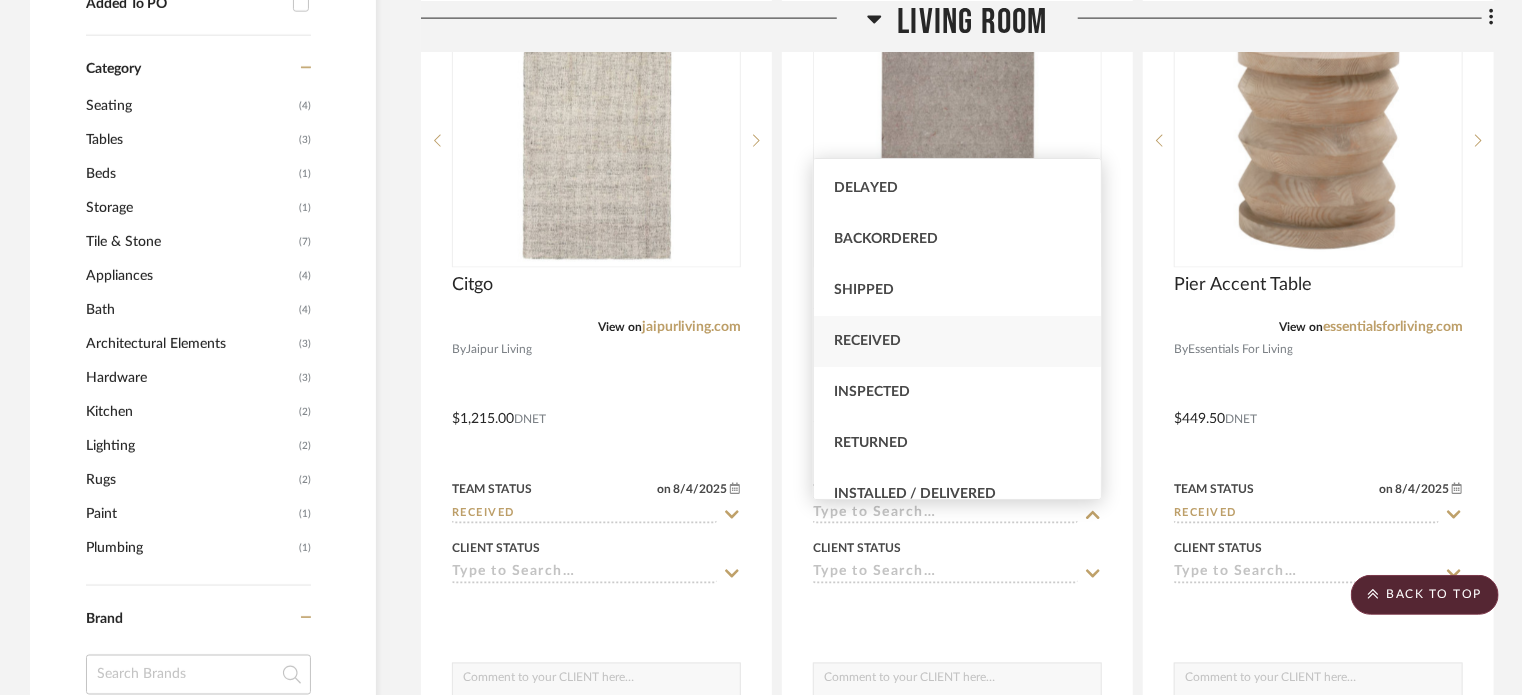 click on "Received" at bounding box center (867, 341) 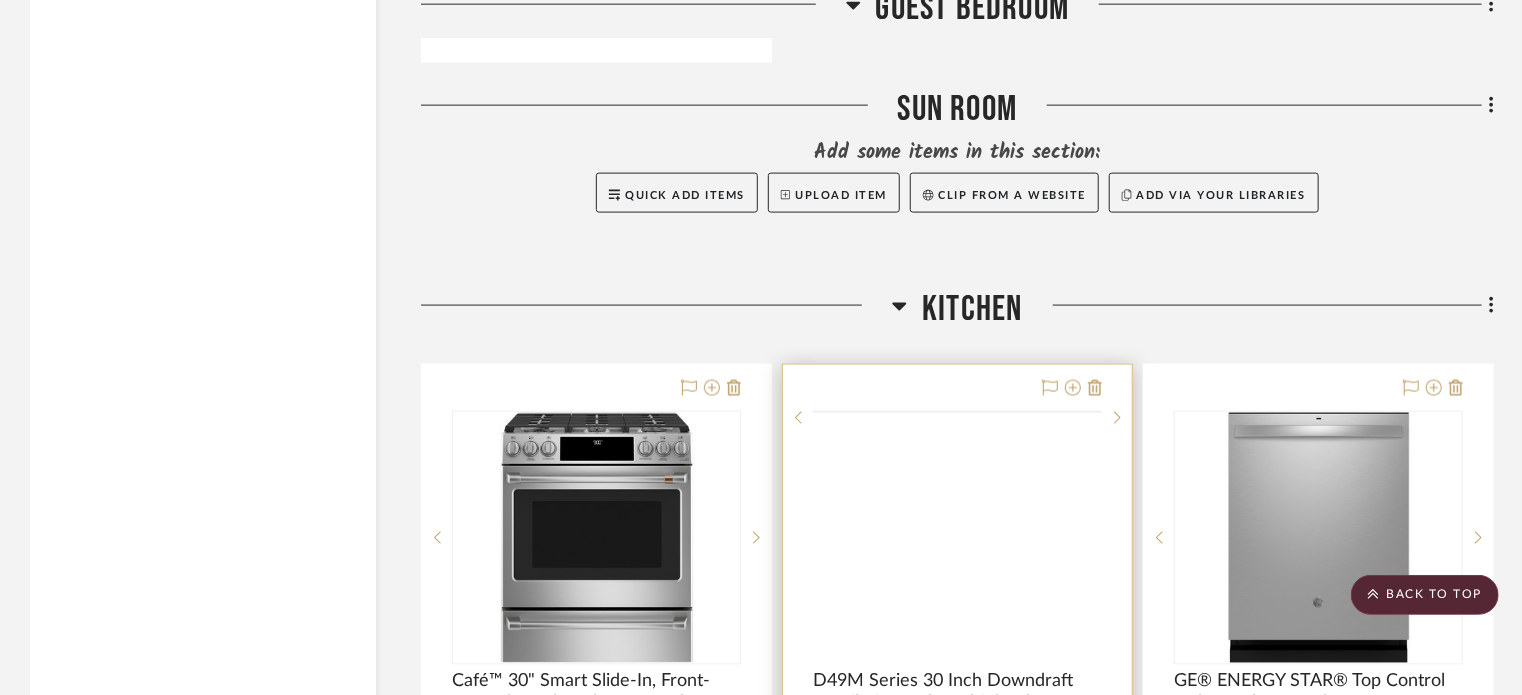 scroll, scrollTop: 5200, scrollLeft: 0, axis: vertical 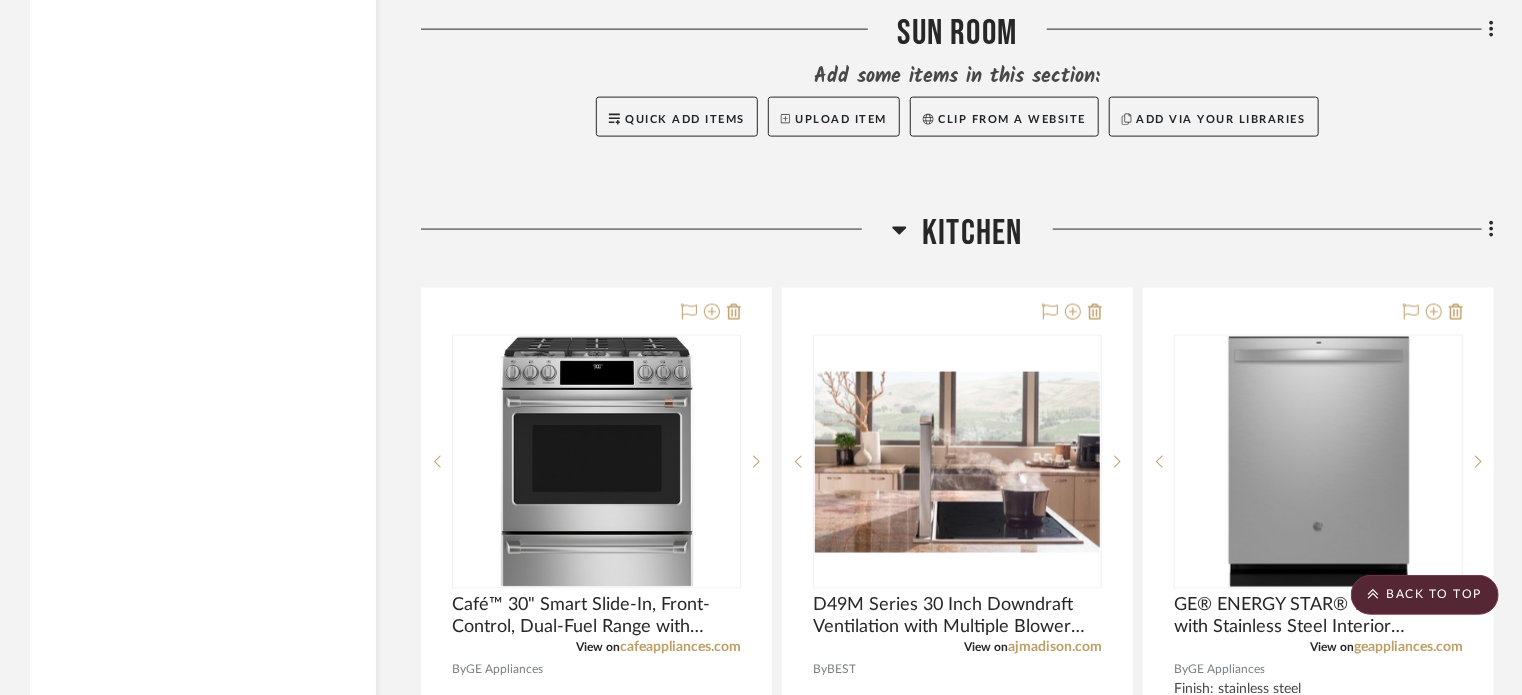 click 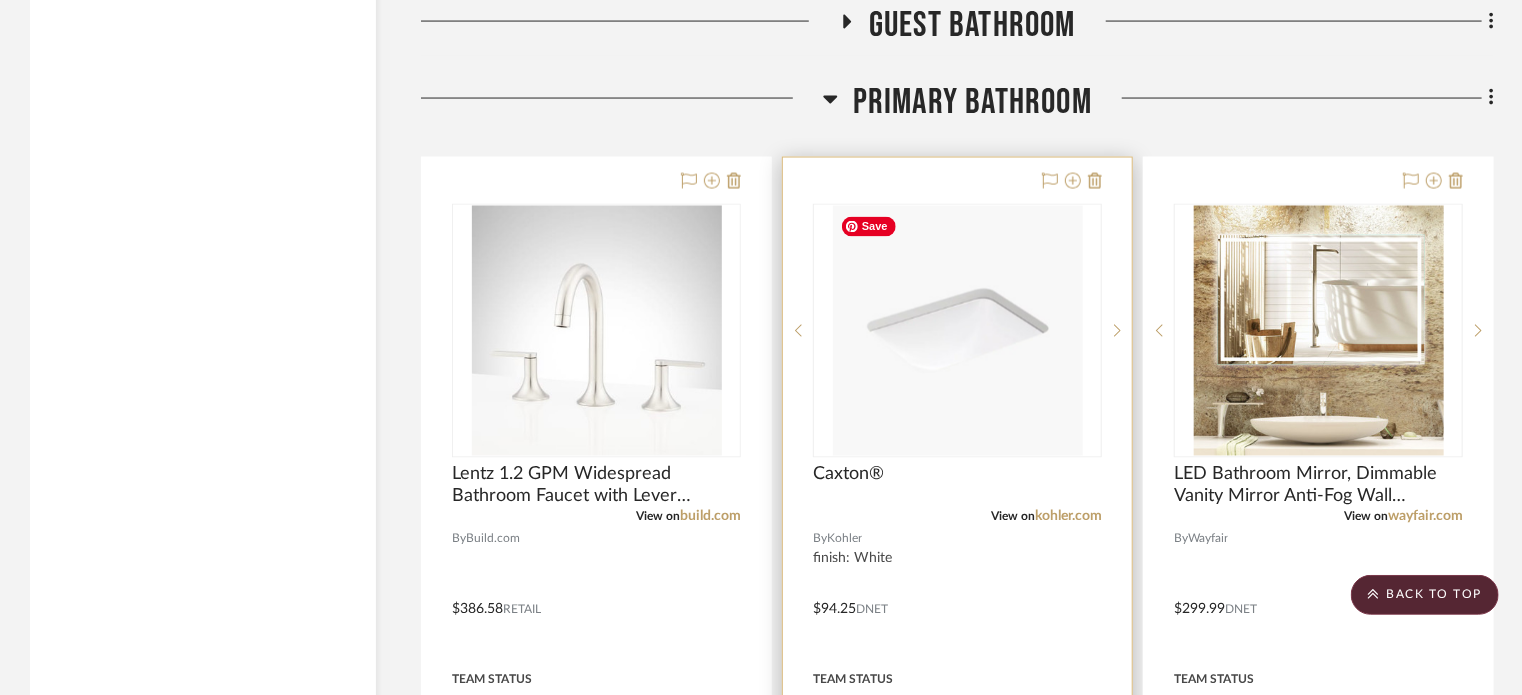 scroll, scrollTop: 5500, scrollLeft: 0, axis: vertical 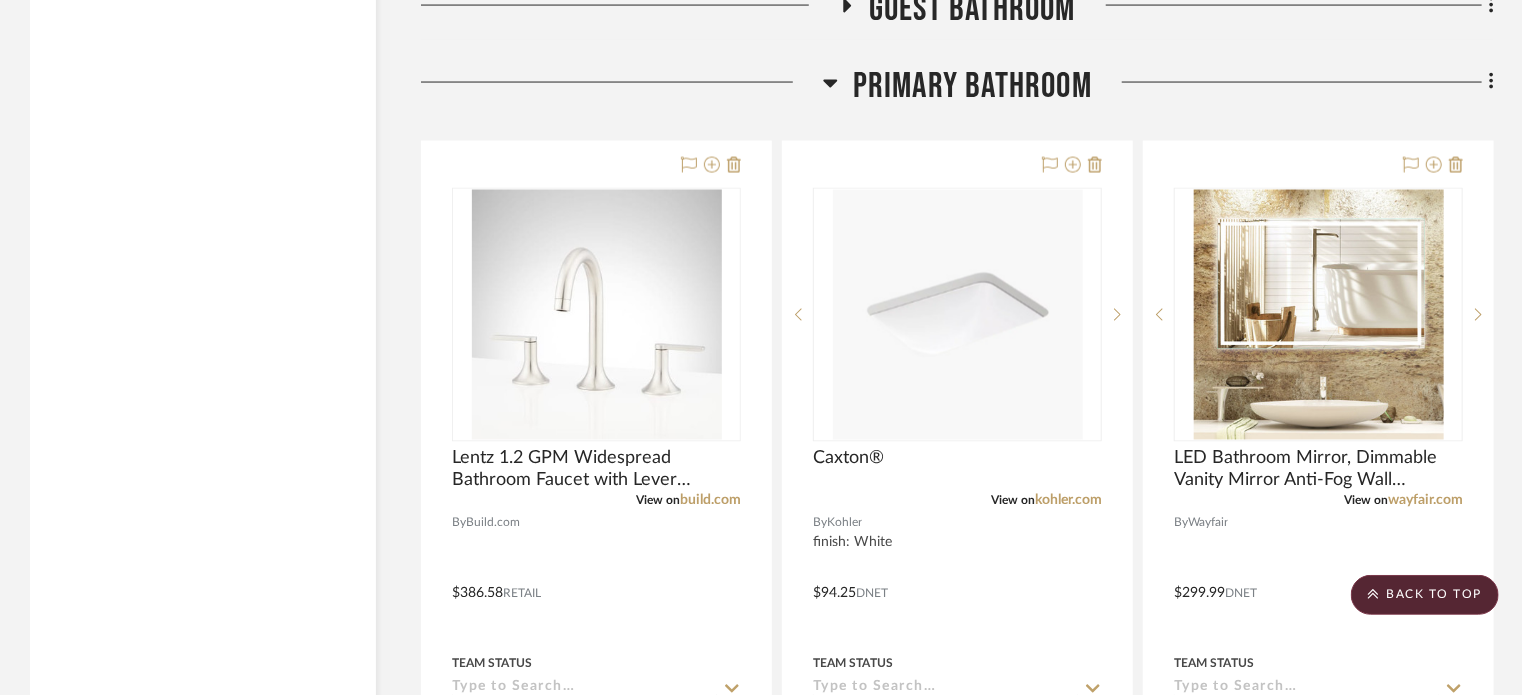 click 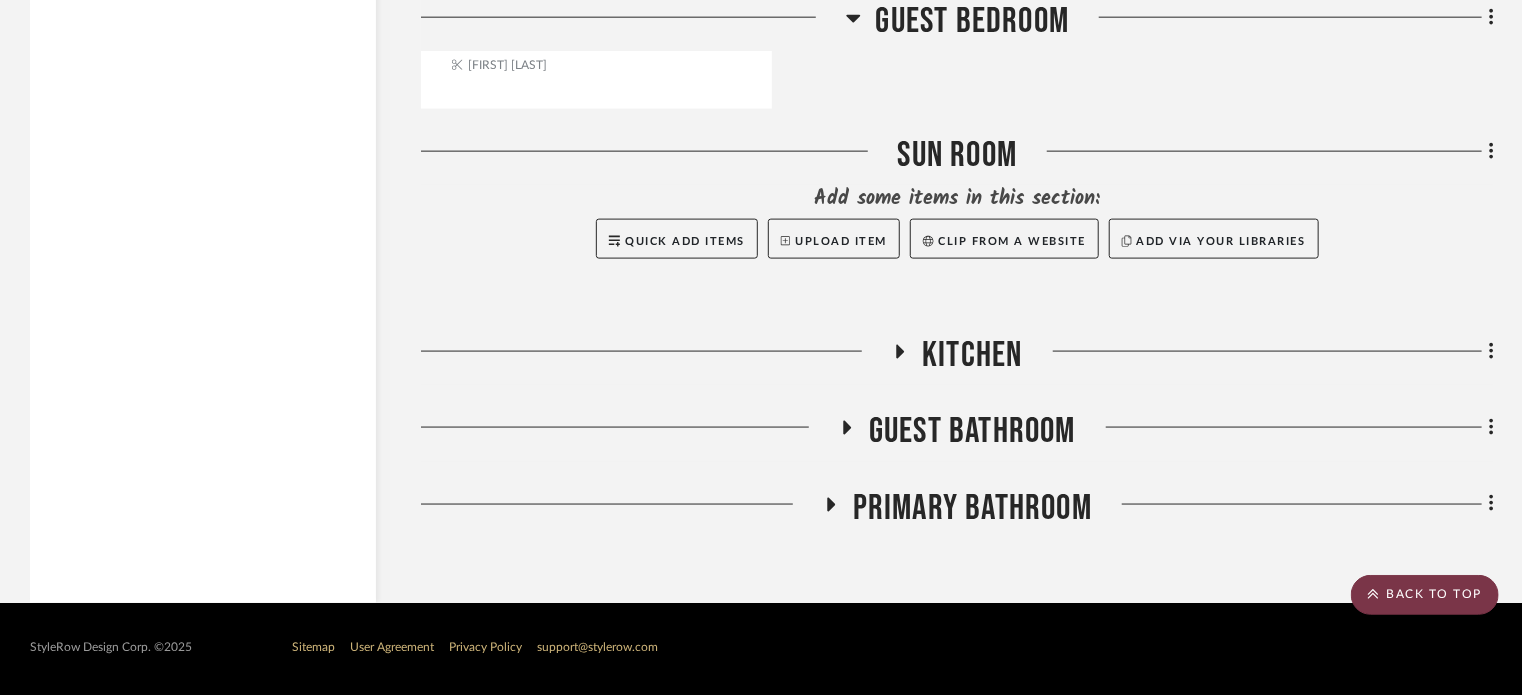 click on "BACK TO TOP" 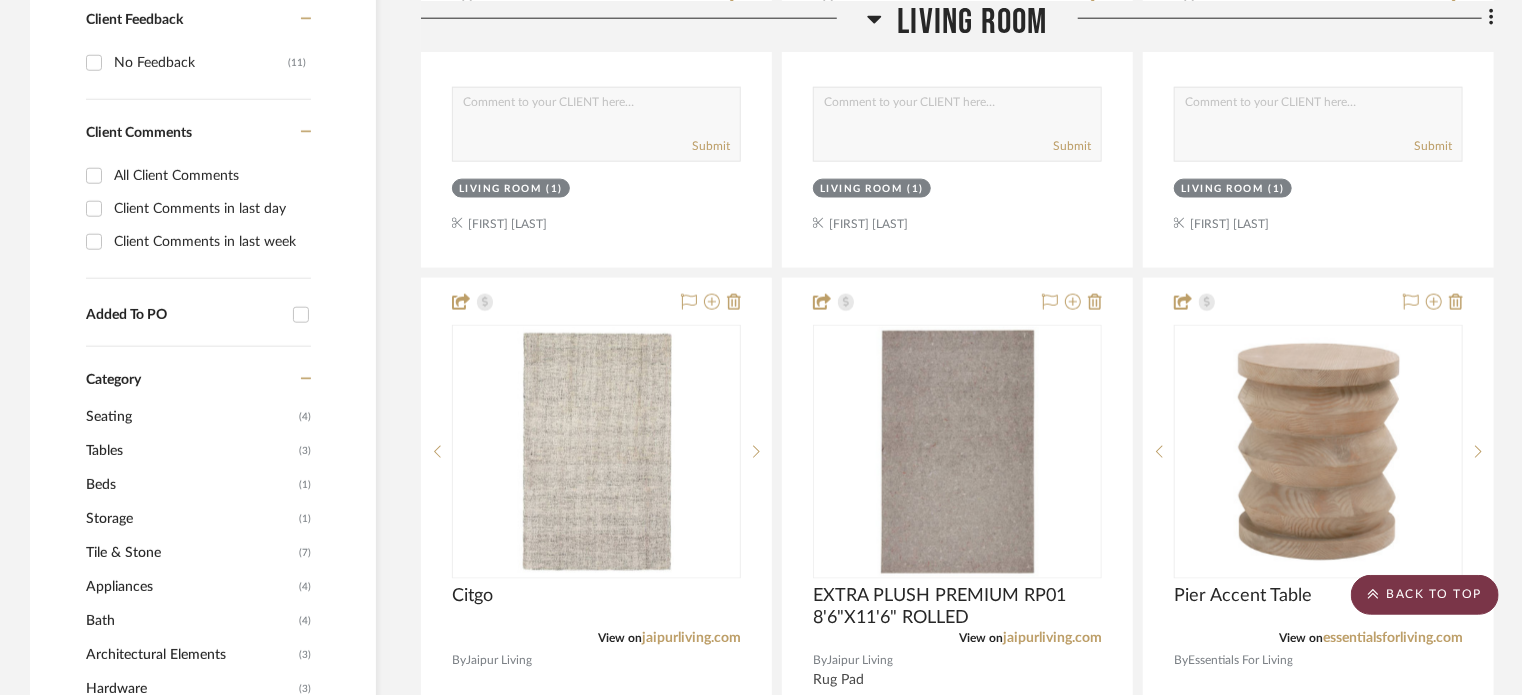 scroll, scrollTop: 0, scrollLeft: 0, axis: both 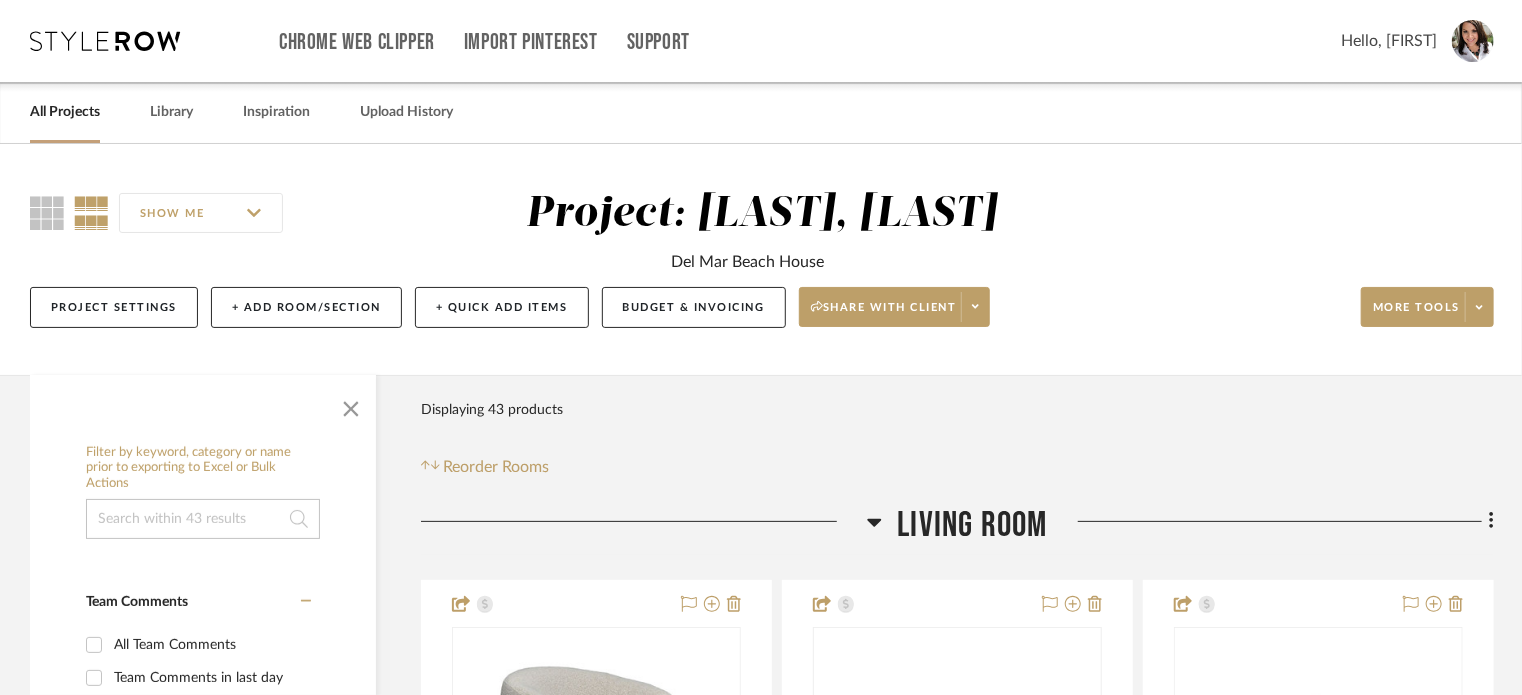 click on "All Projects" at bounding box center (65, 112) 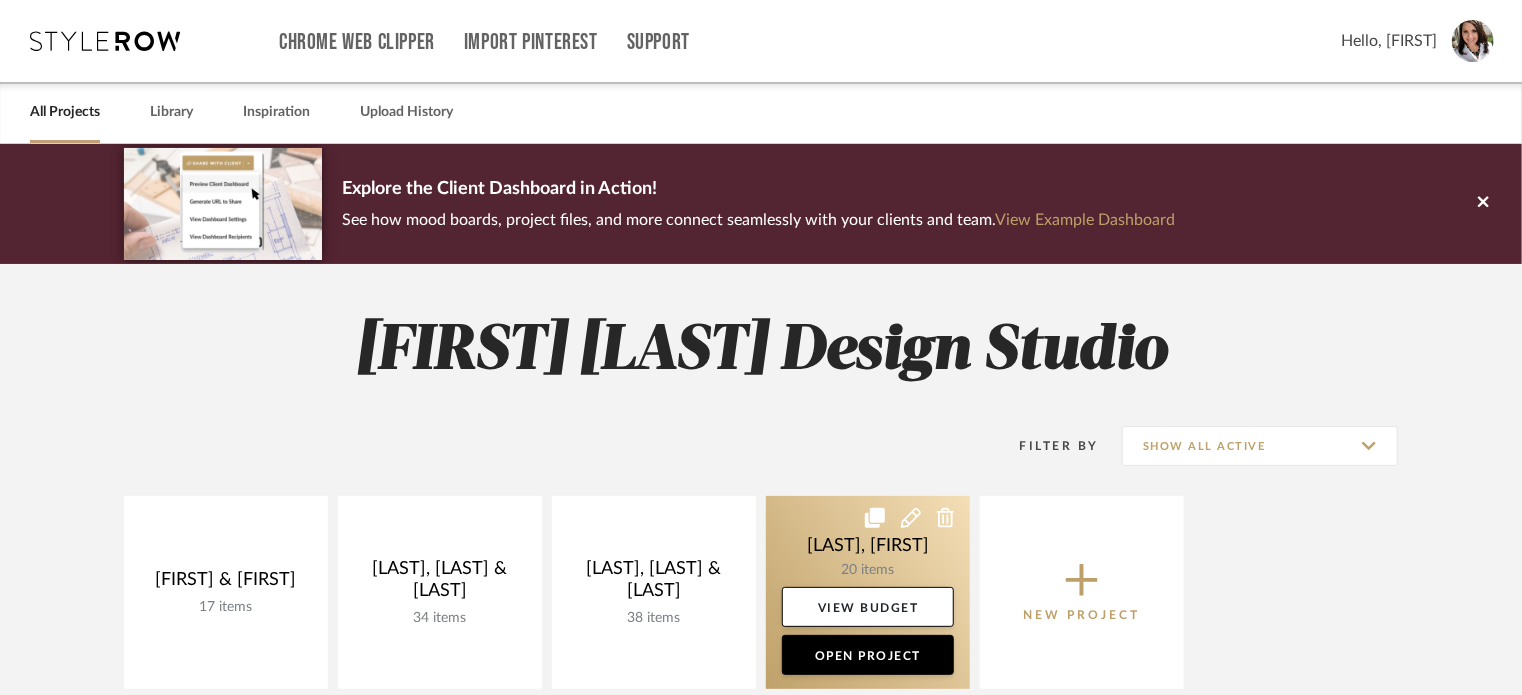 click 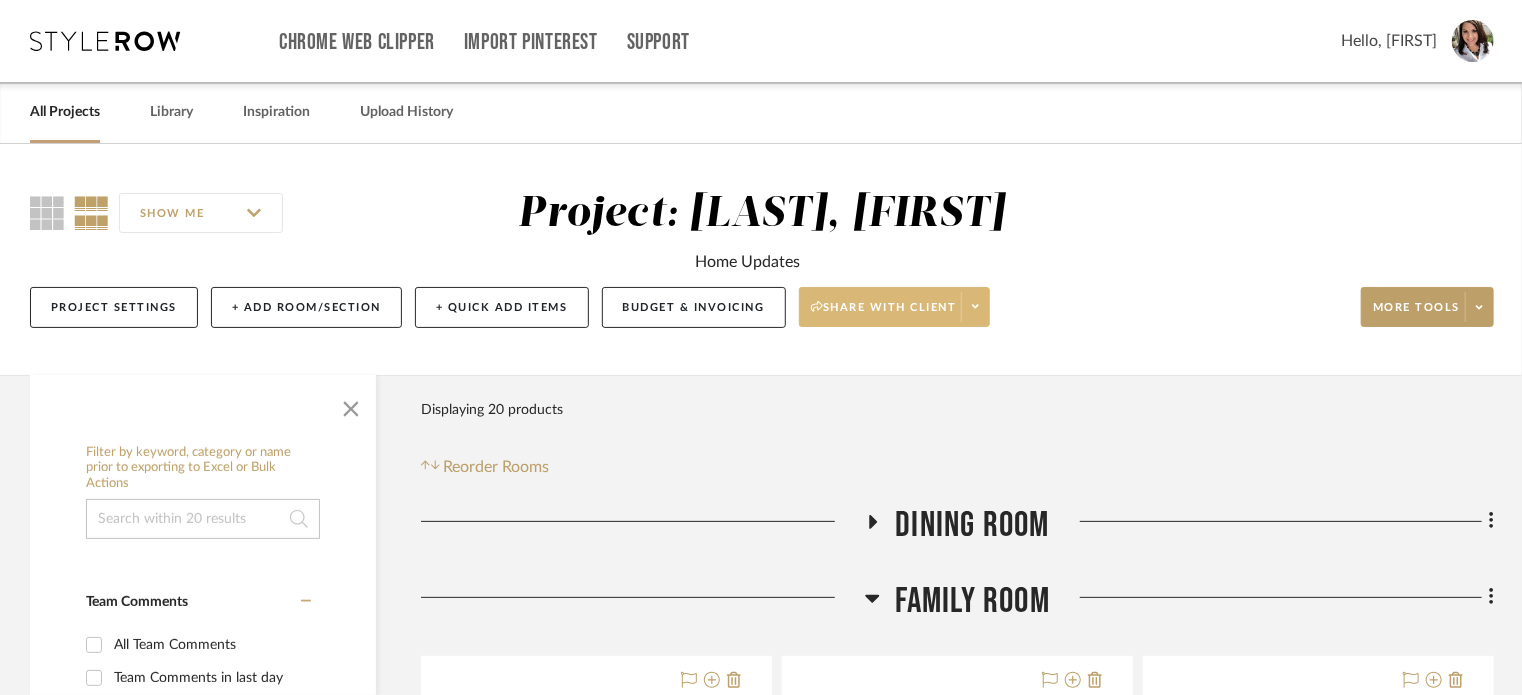 click 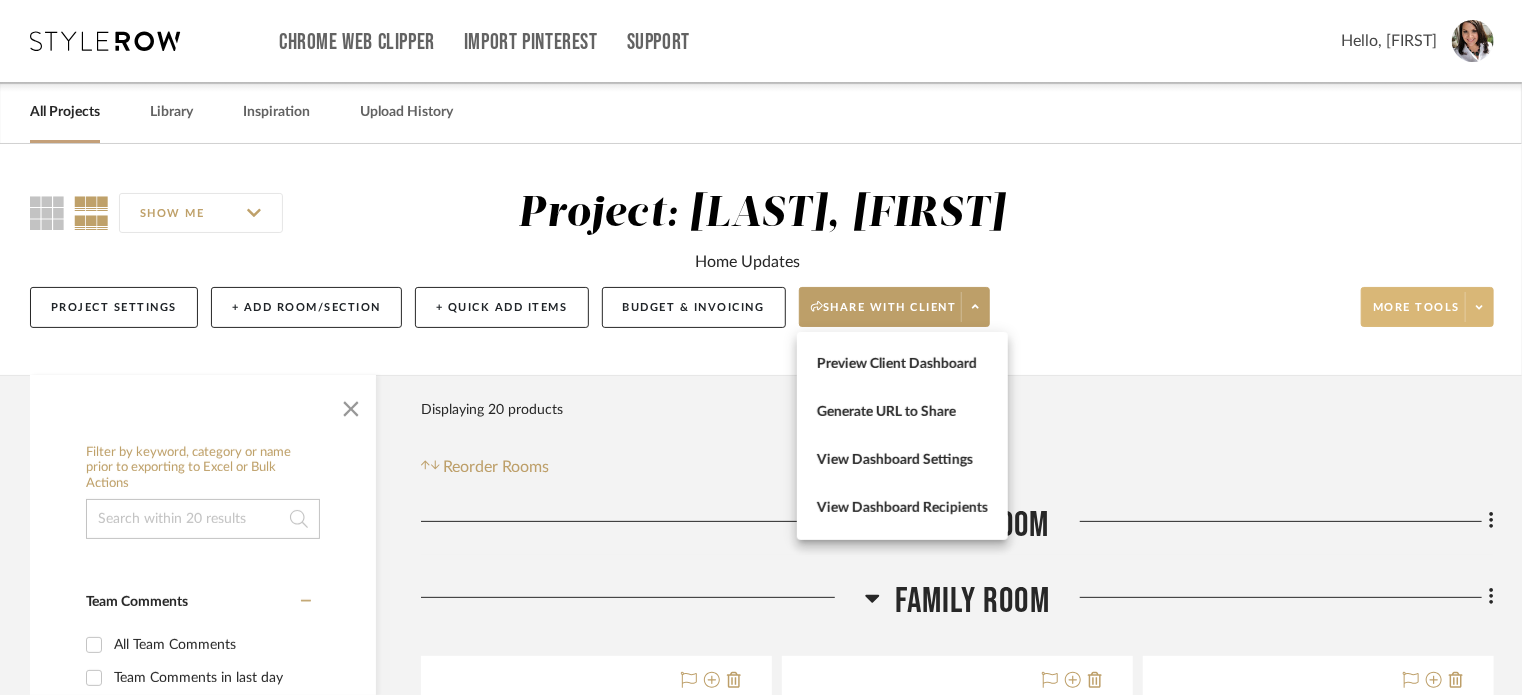 drag, startPoint x: 1448, startPoint y: 293, endPoint x: 1456, endPoint y: 310, distance: 18.788294 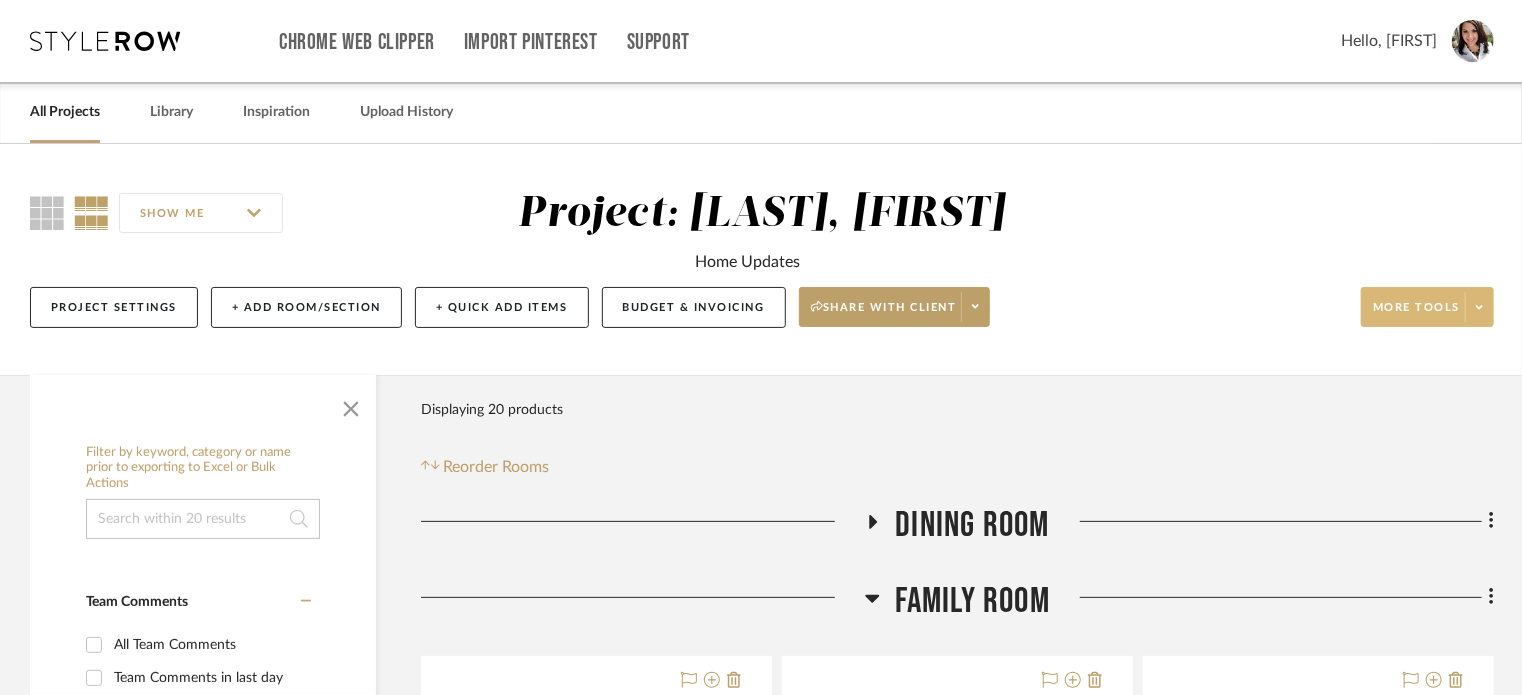 click 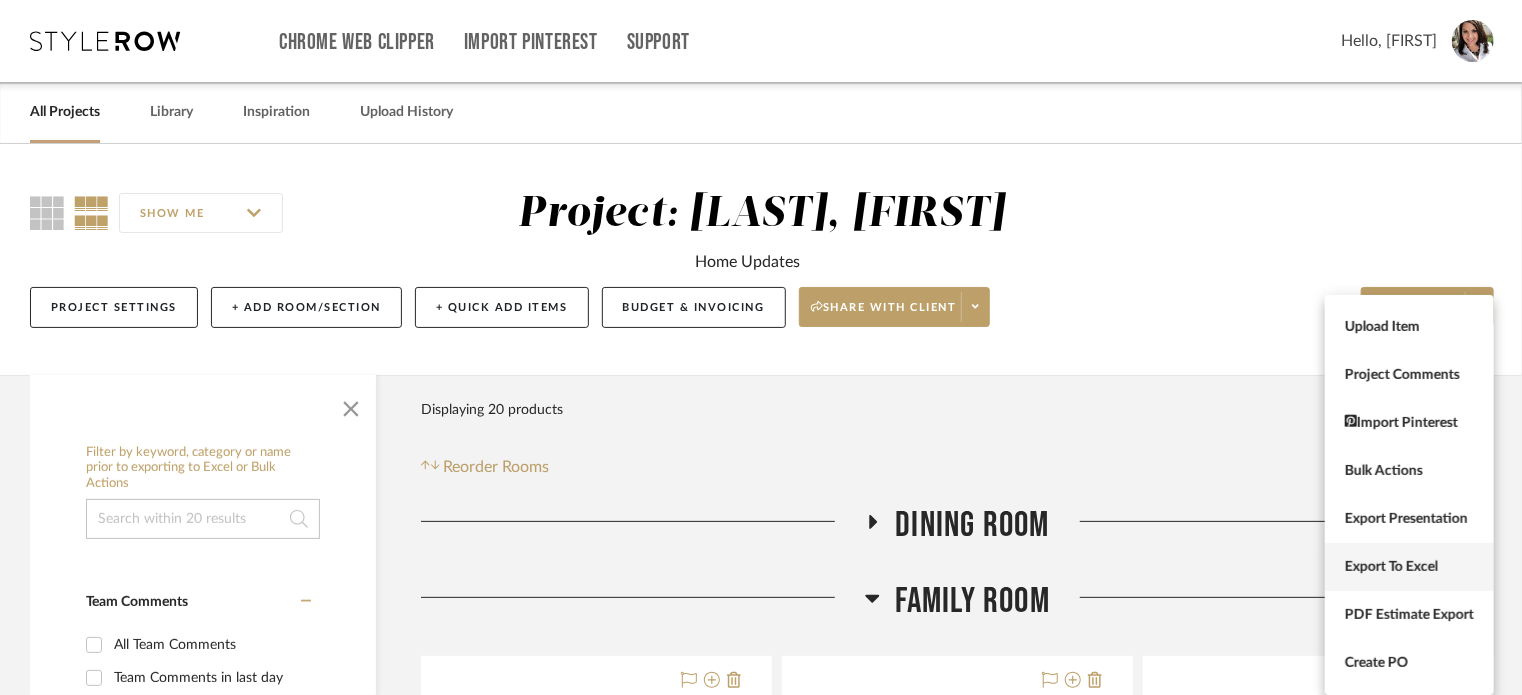 click on "Export To Excel" at bounding box center (1409, 567) 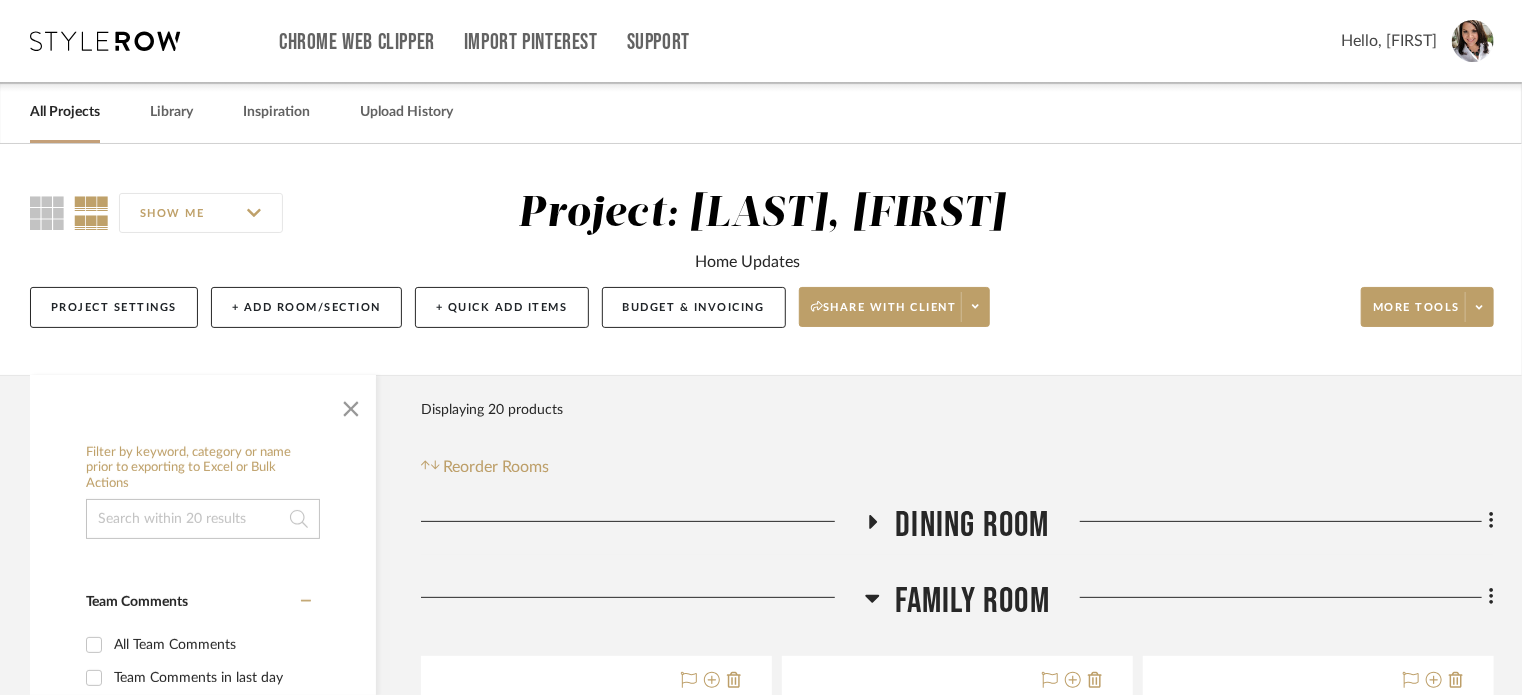click on "Hello, [FIRST]" at bounding box center (1389, 41) 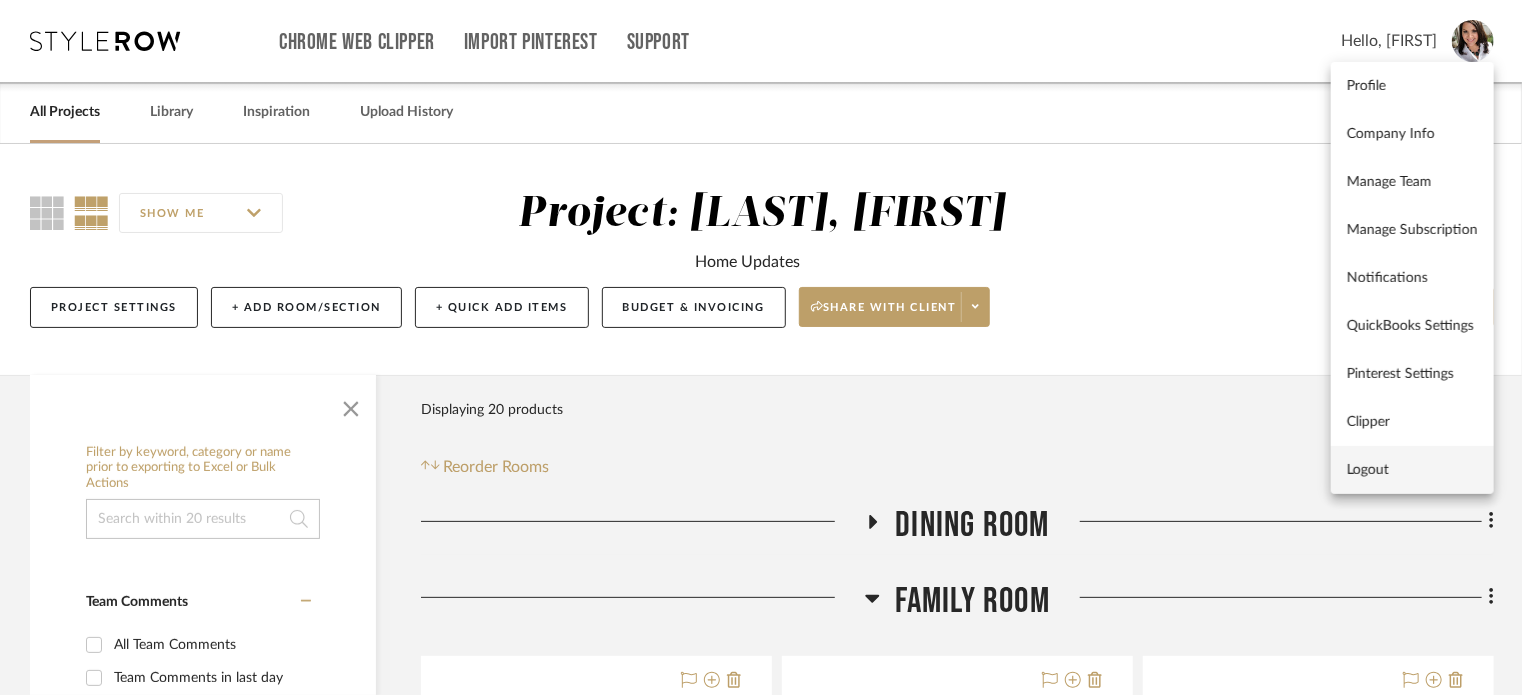 click on "Logout" at bounding box center (1412, 470) 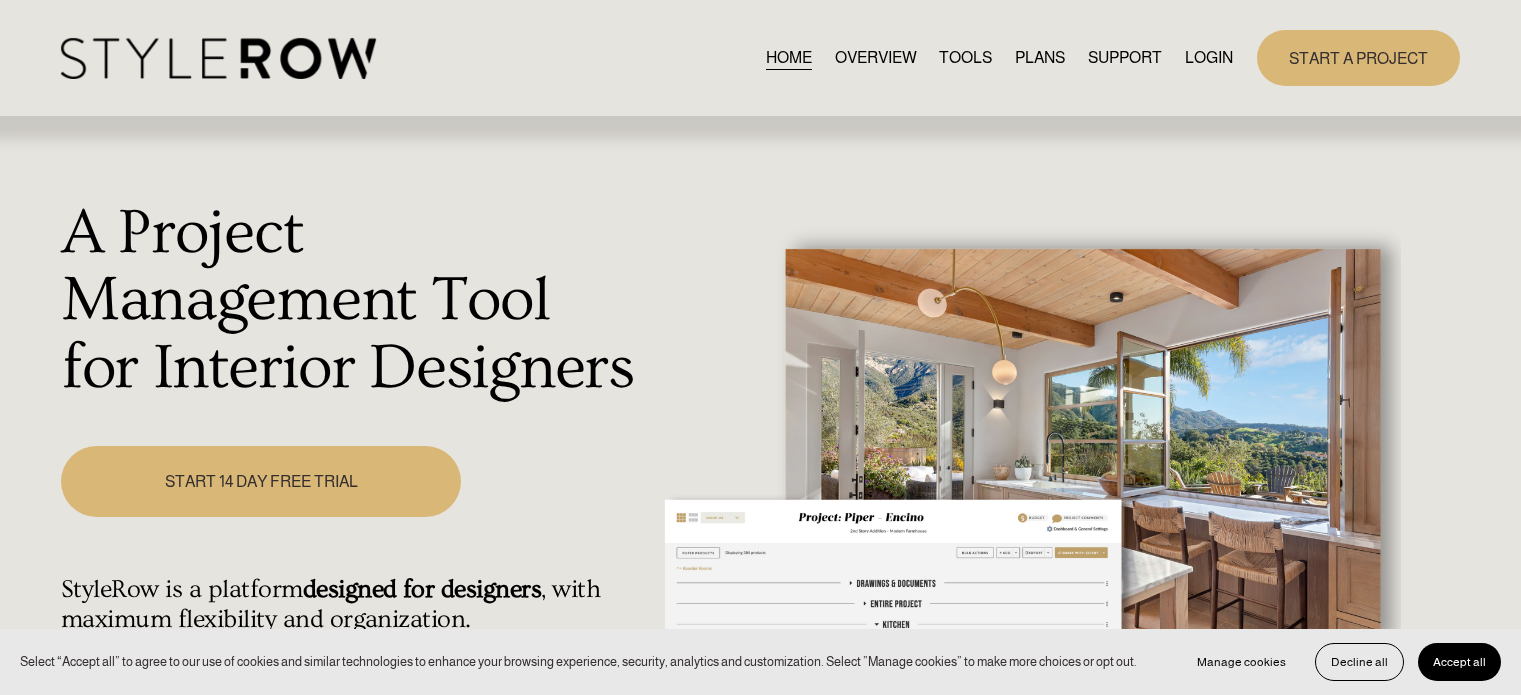 scroll, scrollTop: 0, scrollLeft: 0, axis: both 